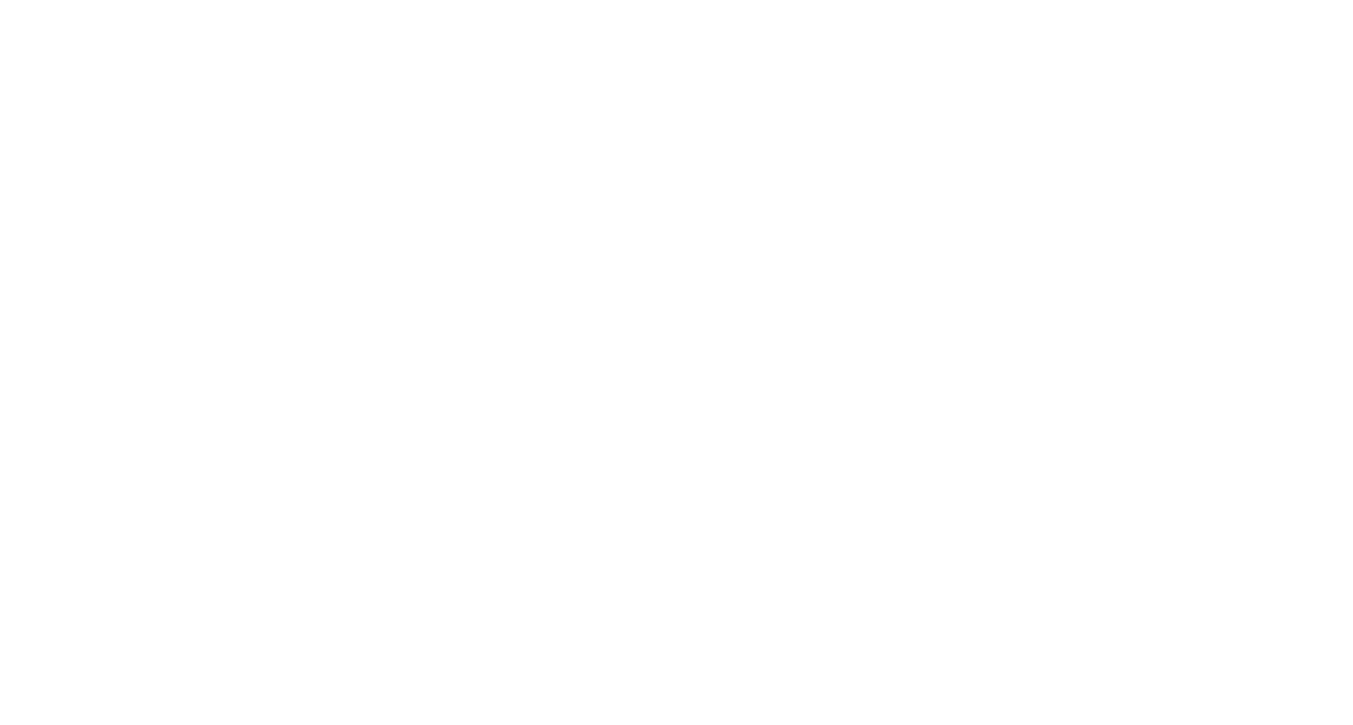 scroll, scrollTop: 0, scrollLeft: 0, axis: both 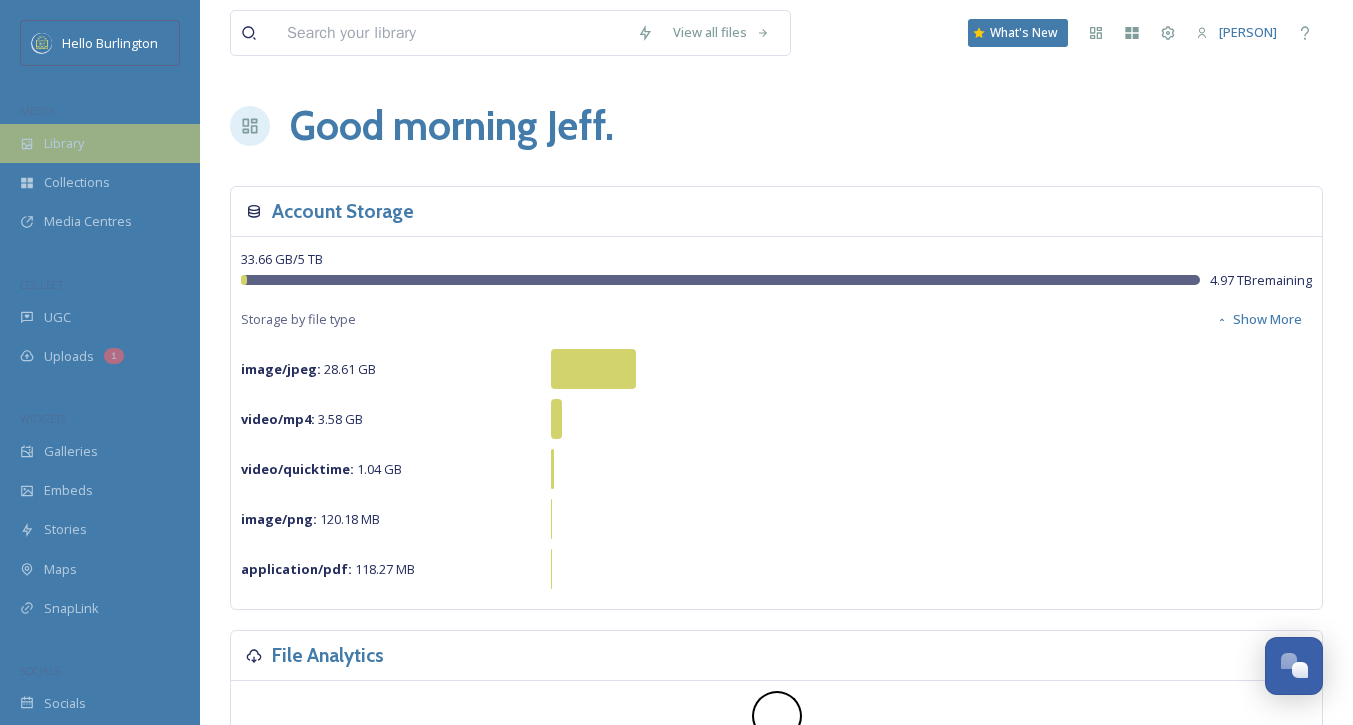 click on "Library" at bounding box center (64, 143) 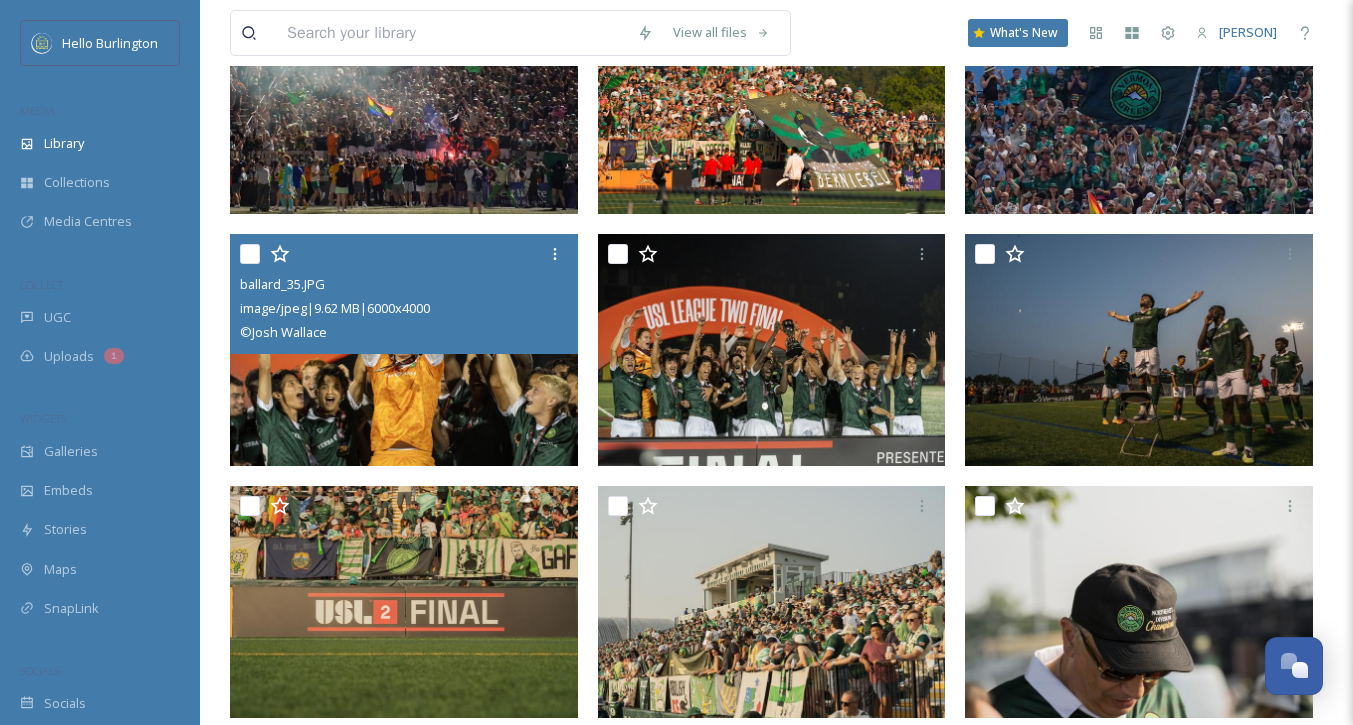 scroll, scrollTop: 790, scrollLeft: 0, axis: vertical 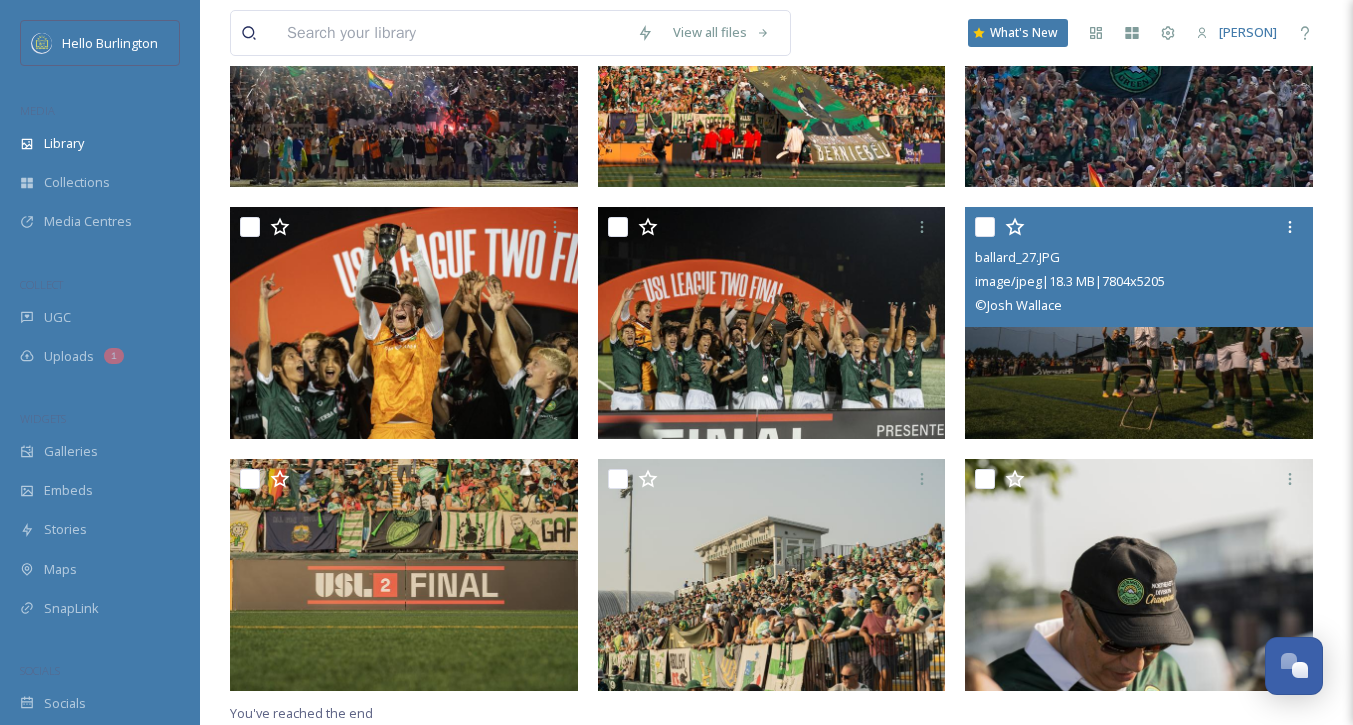 click at bounding box center [1139, 323] 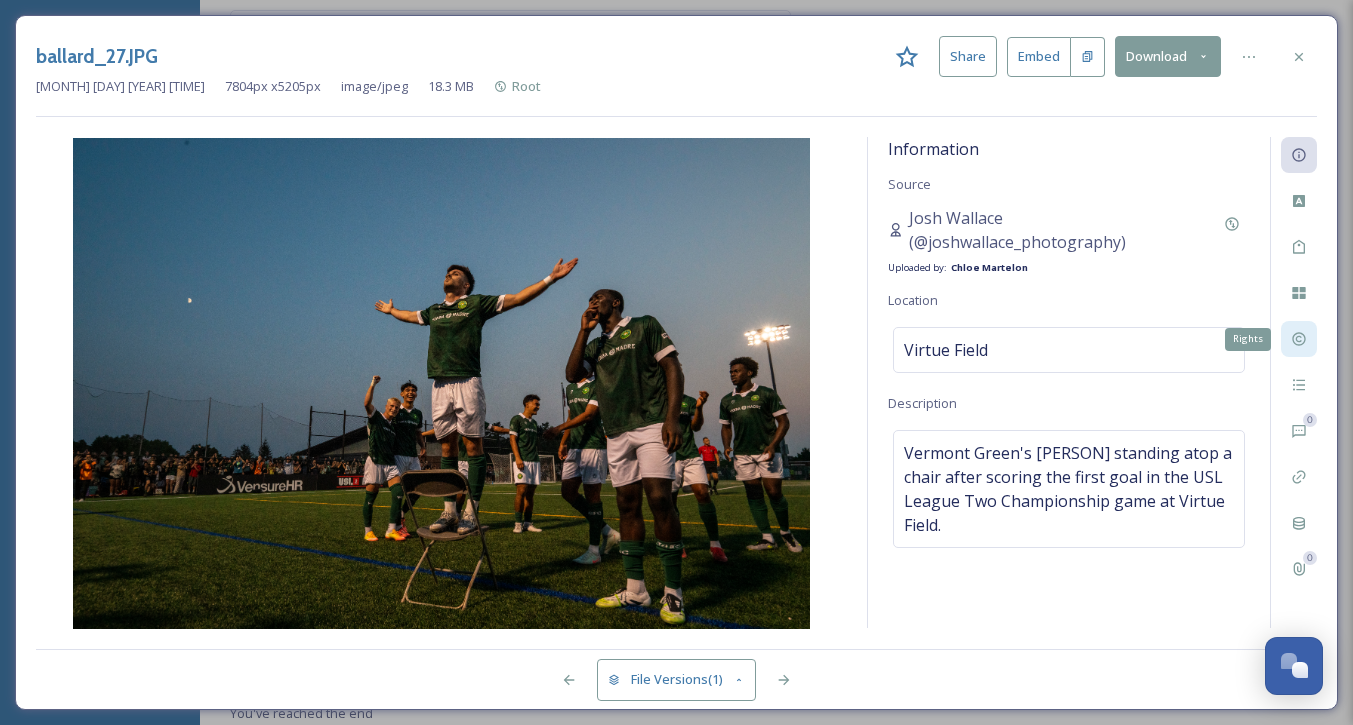 click on "Rights" at bounding box center (1299, 339) 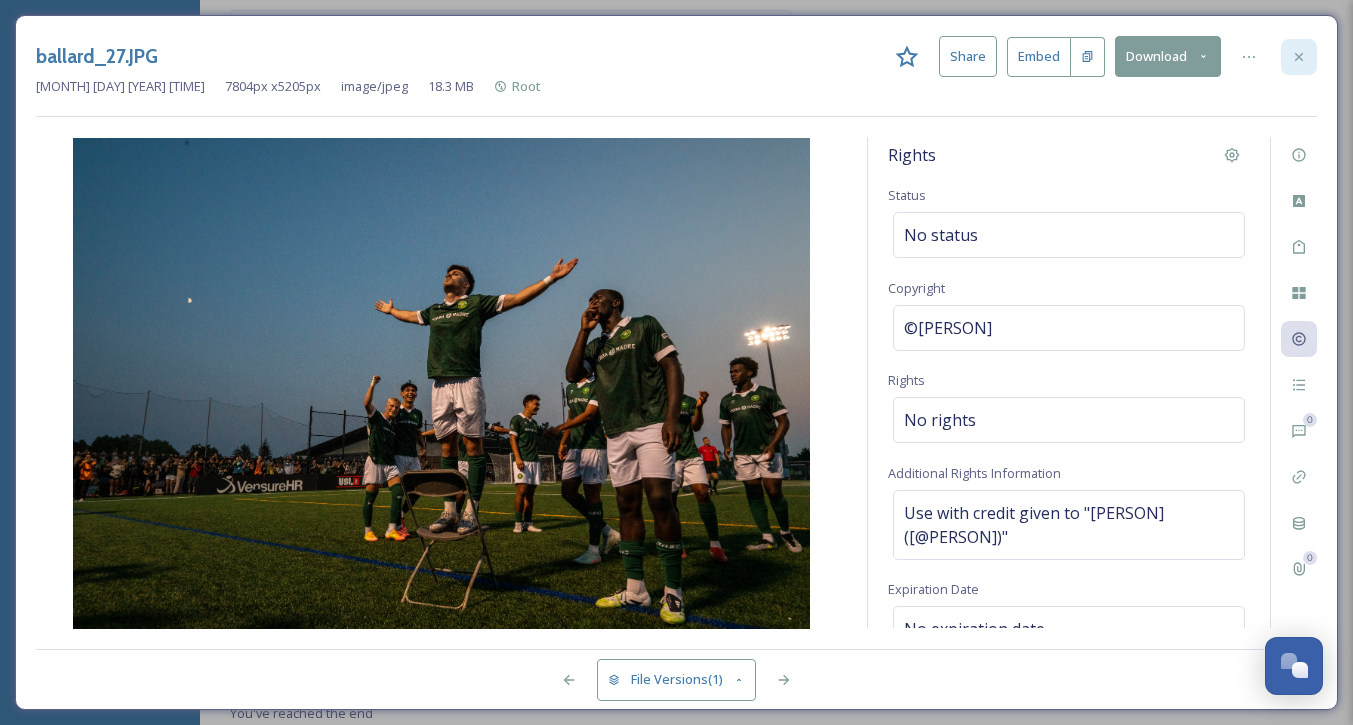 click 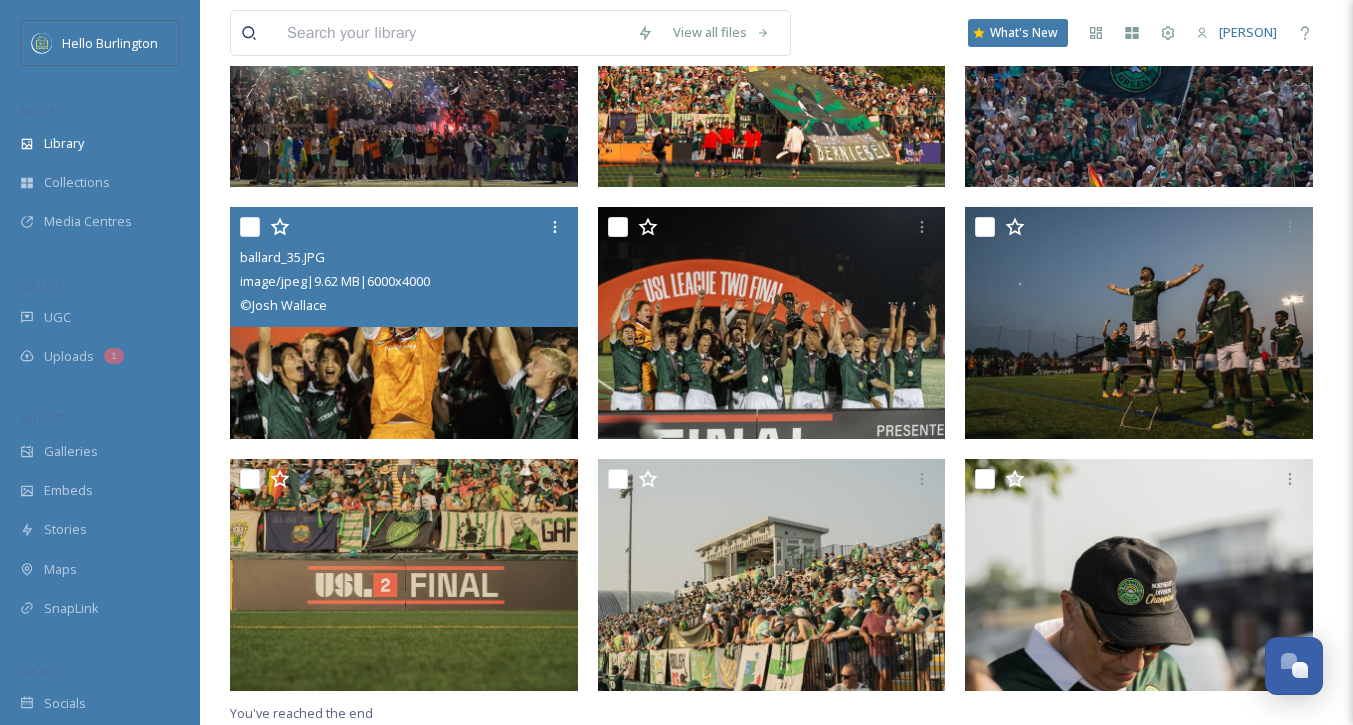 click at bounding box center (404, 323) 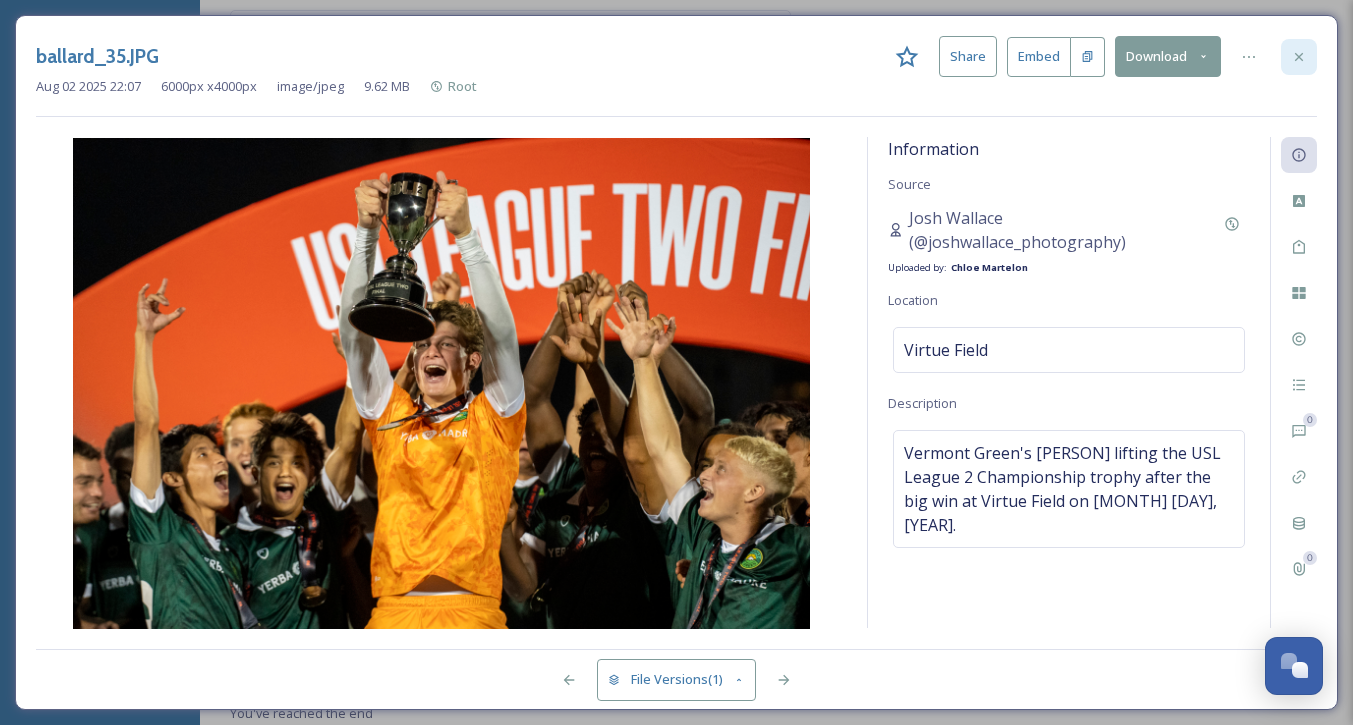 click 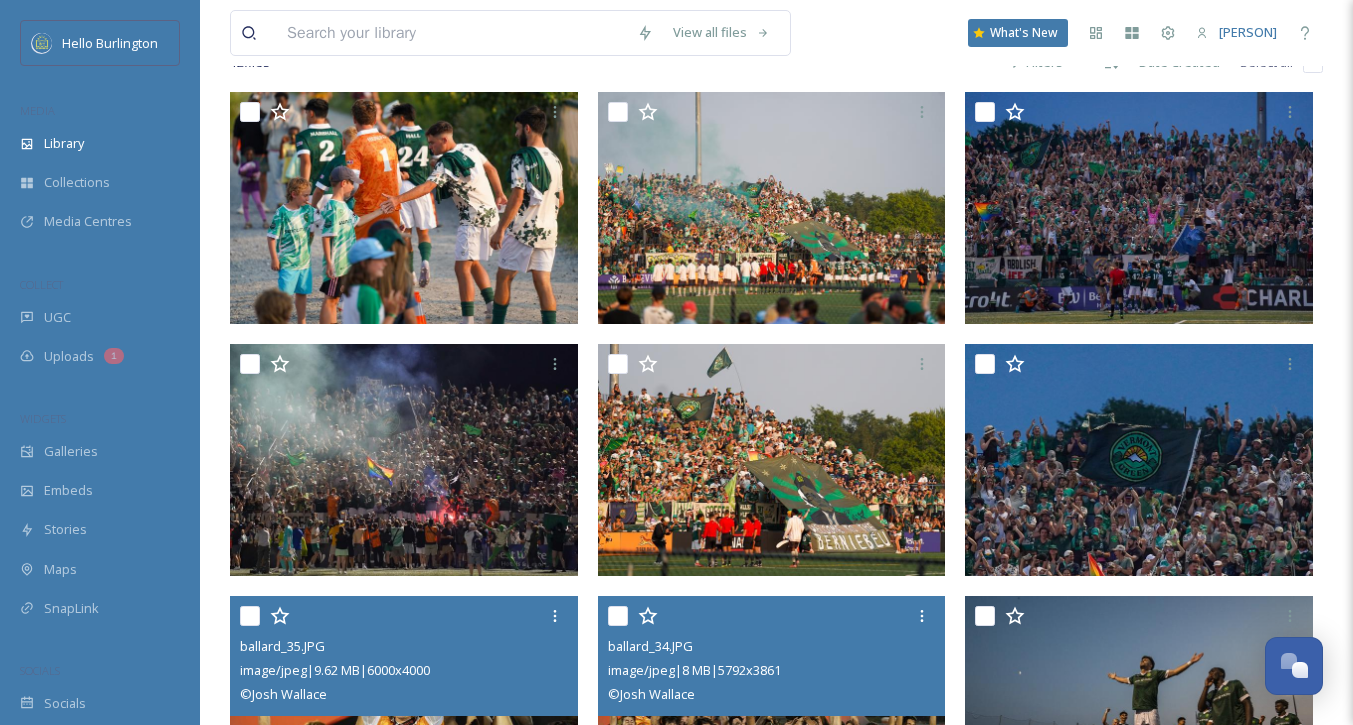 scroll, scrollTop: 388, scrollLeft: 0, axis: vertical 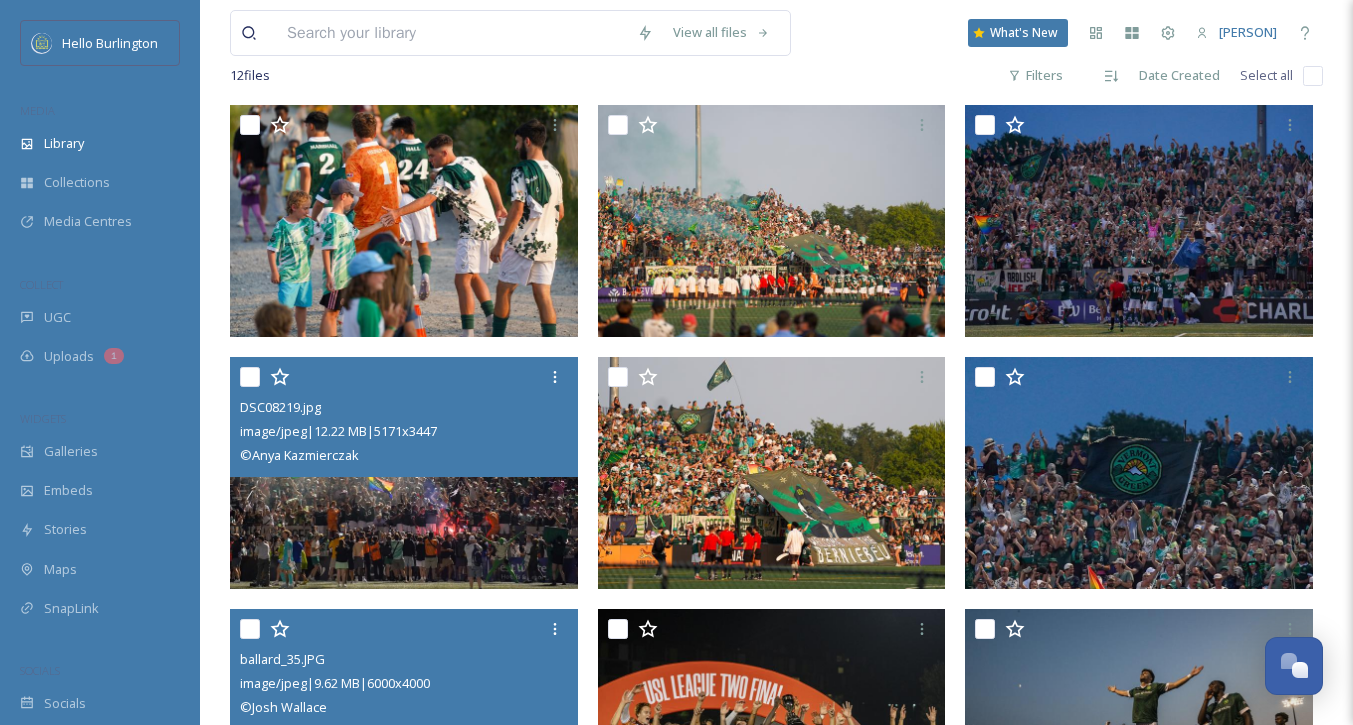 click at bounding box center [404, 473] 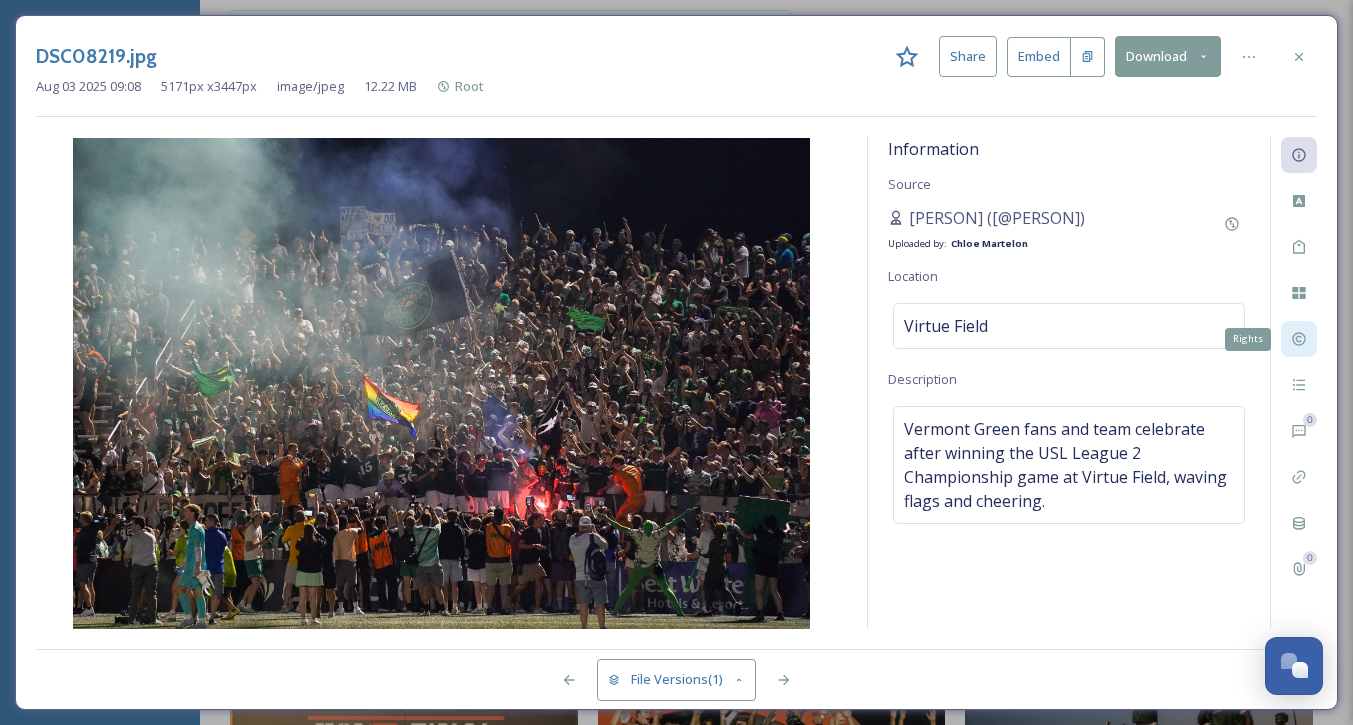 click 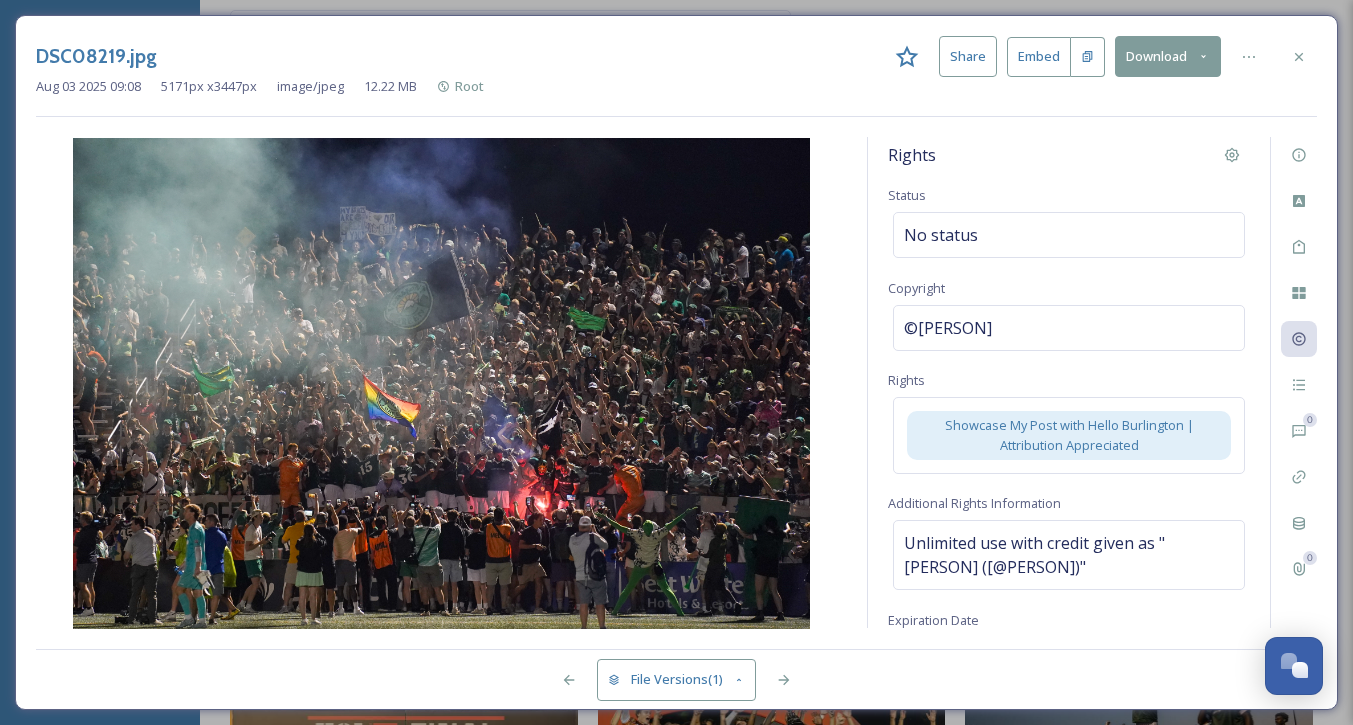 click 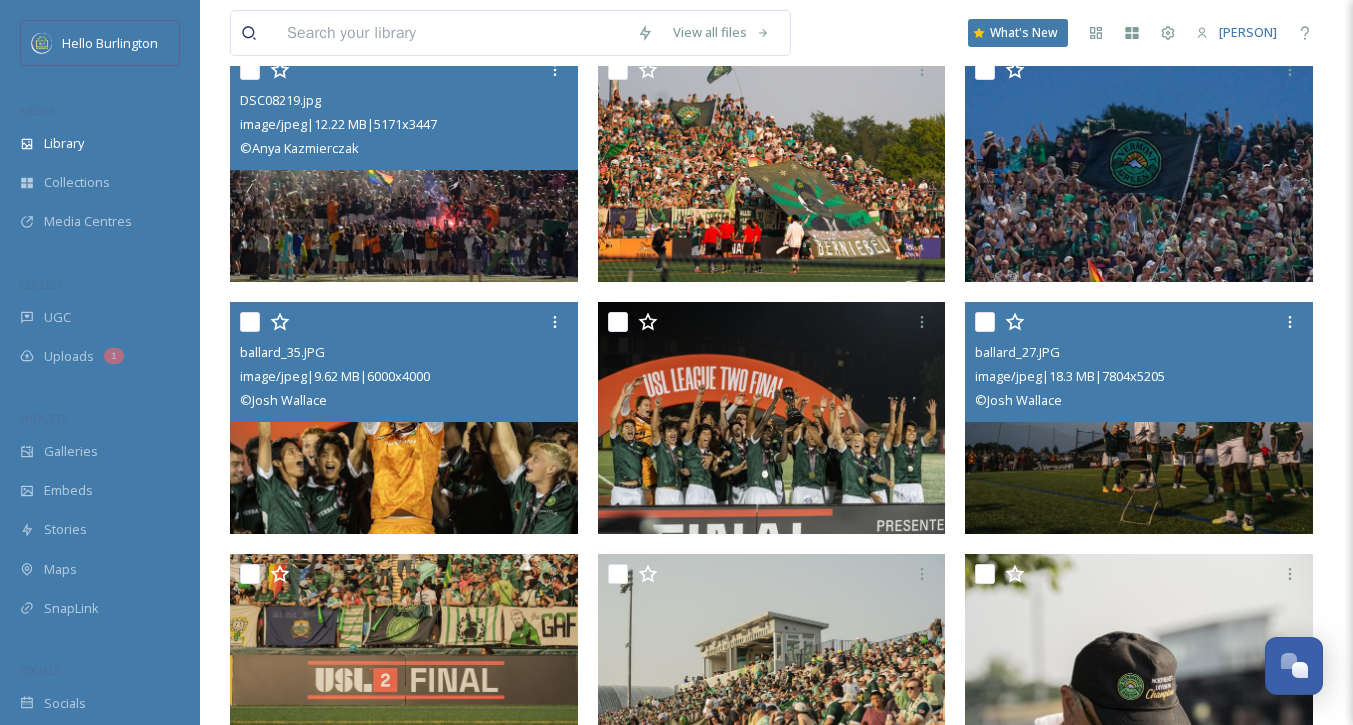 scroll, scrollTop: 722, scrollLeft: 0, axis: vertical 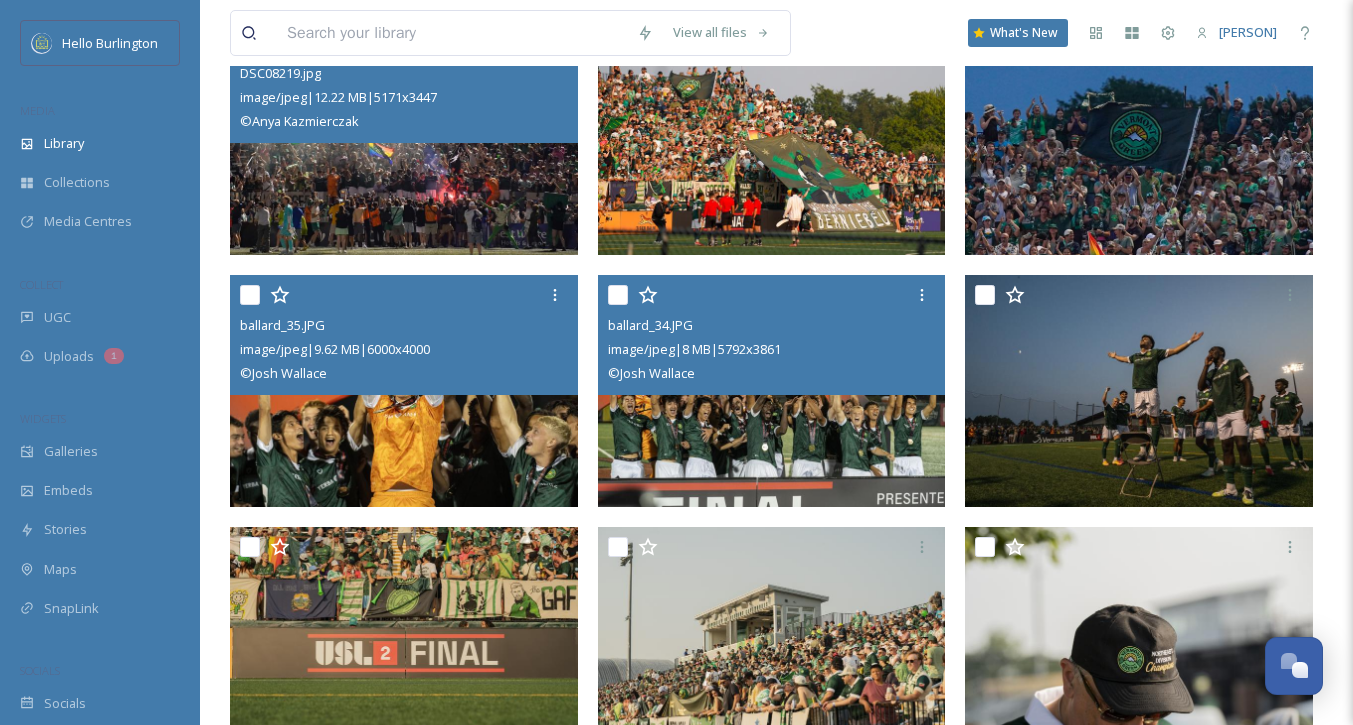 click at bounding box center (772, 391) 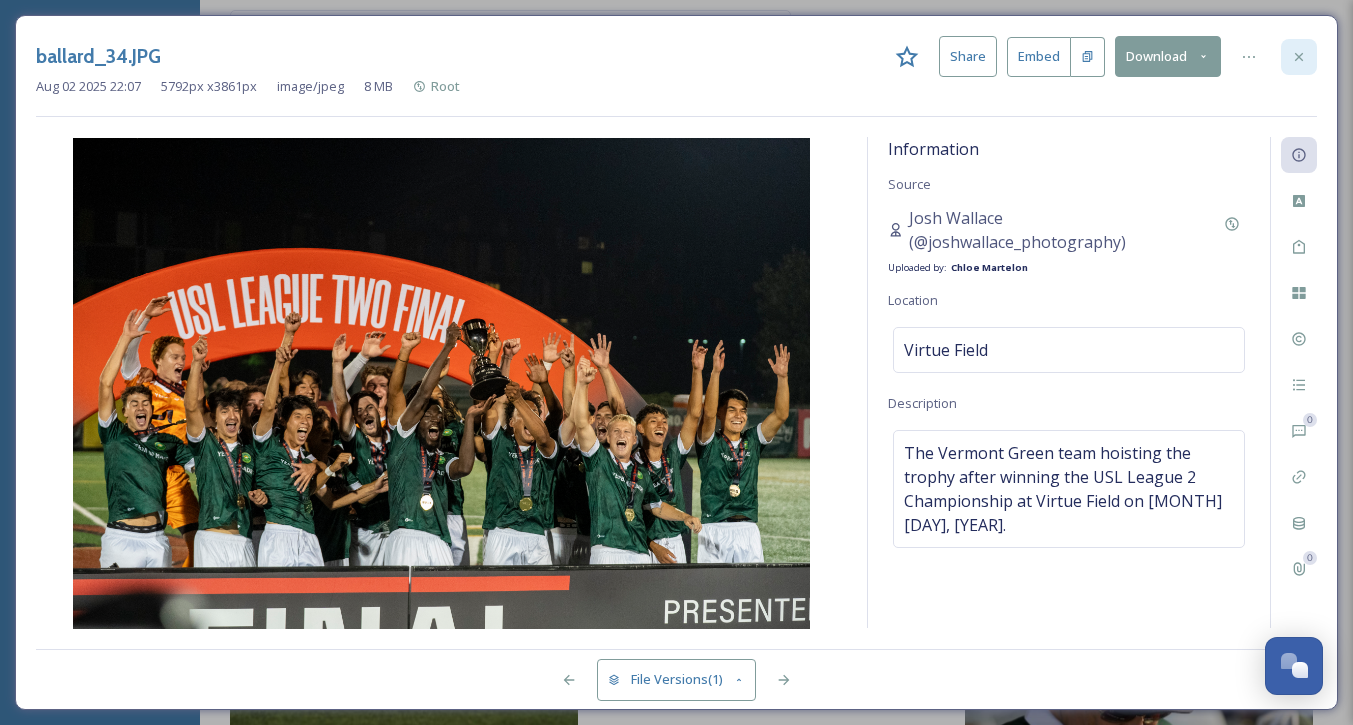 click 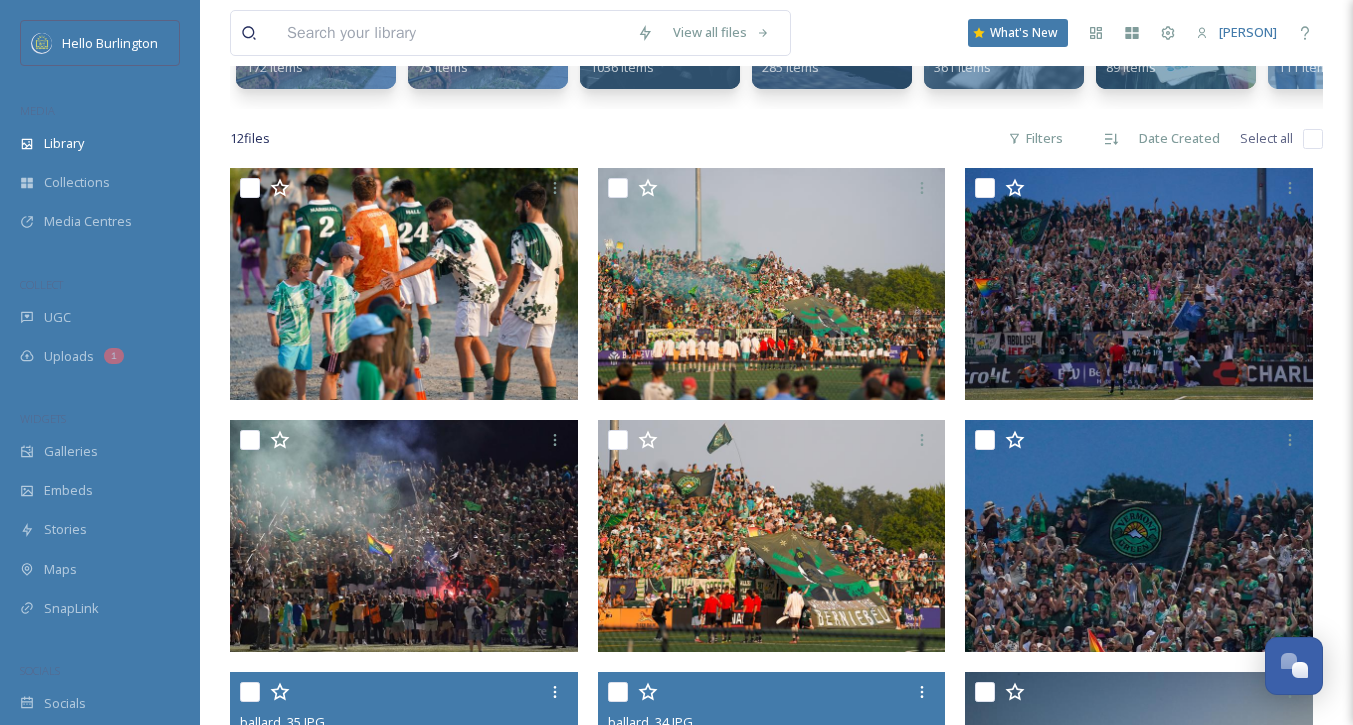 scroll, scrollTop: 280, scrollLeft: 0, axis: vertical 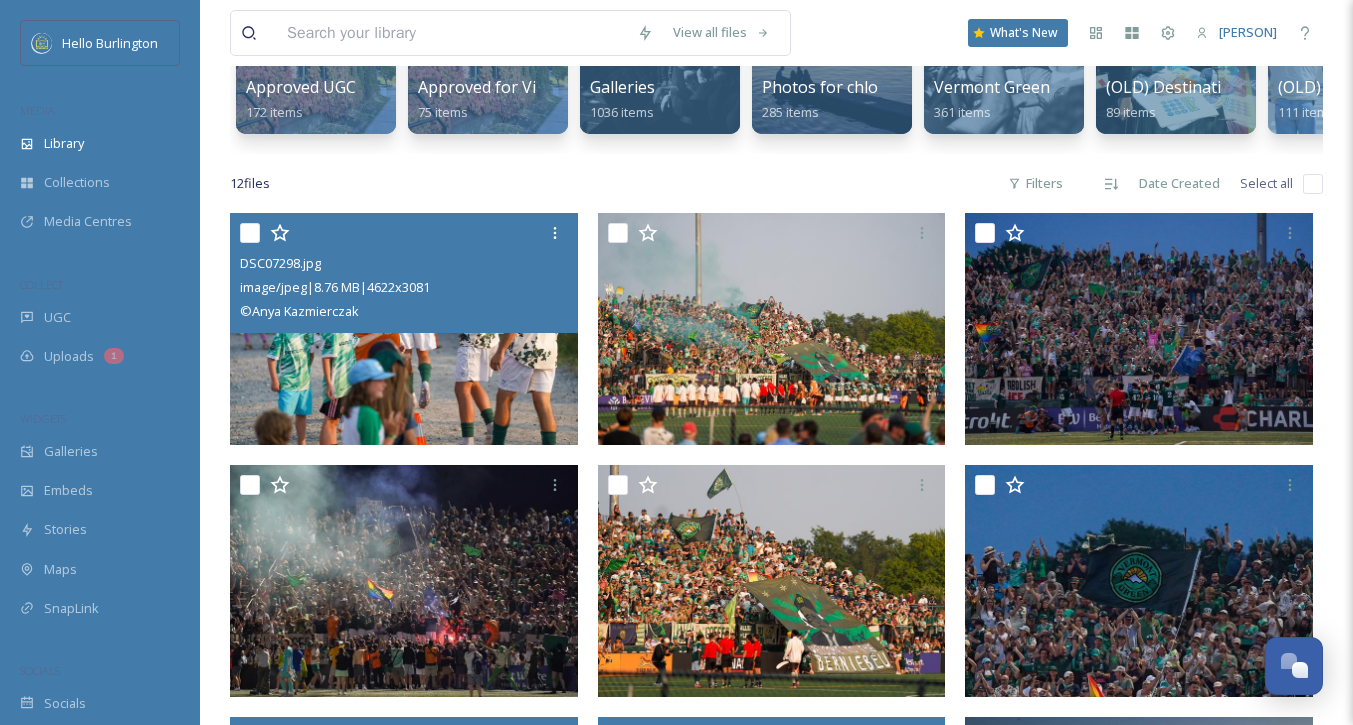 click at bounding box center [404, 329] 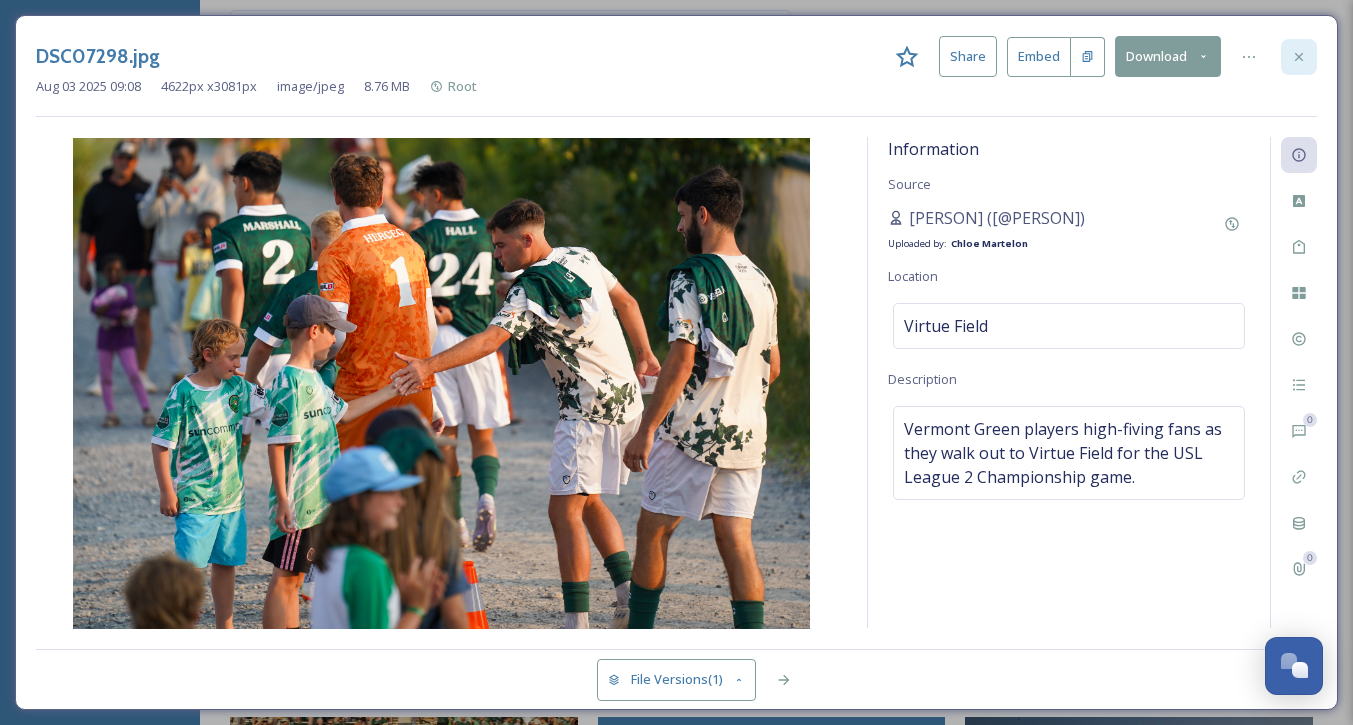 click 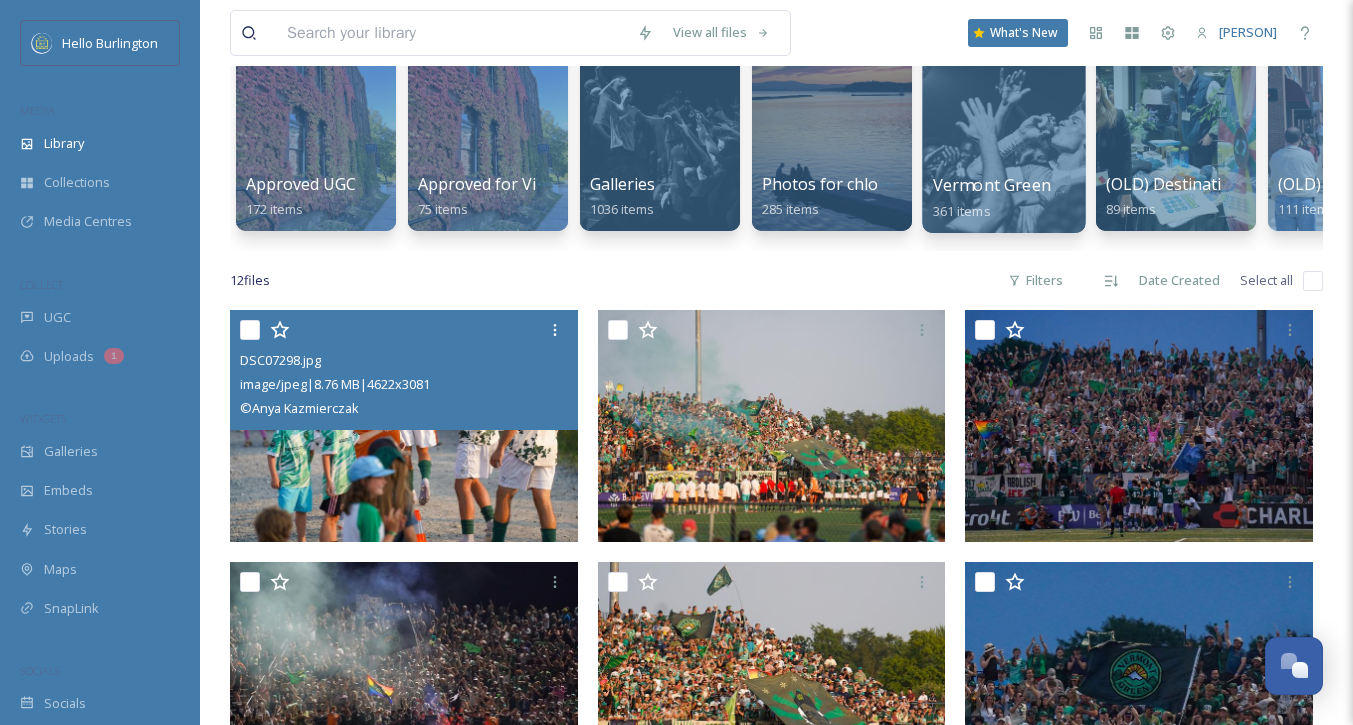 scroll, scrollTop: 0, scrollLeft: 0, axis: both 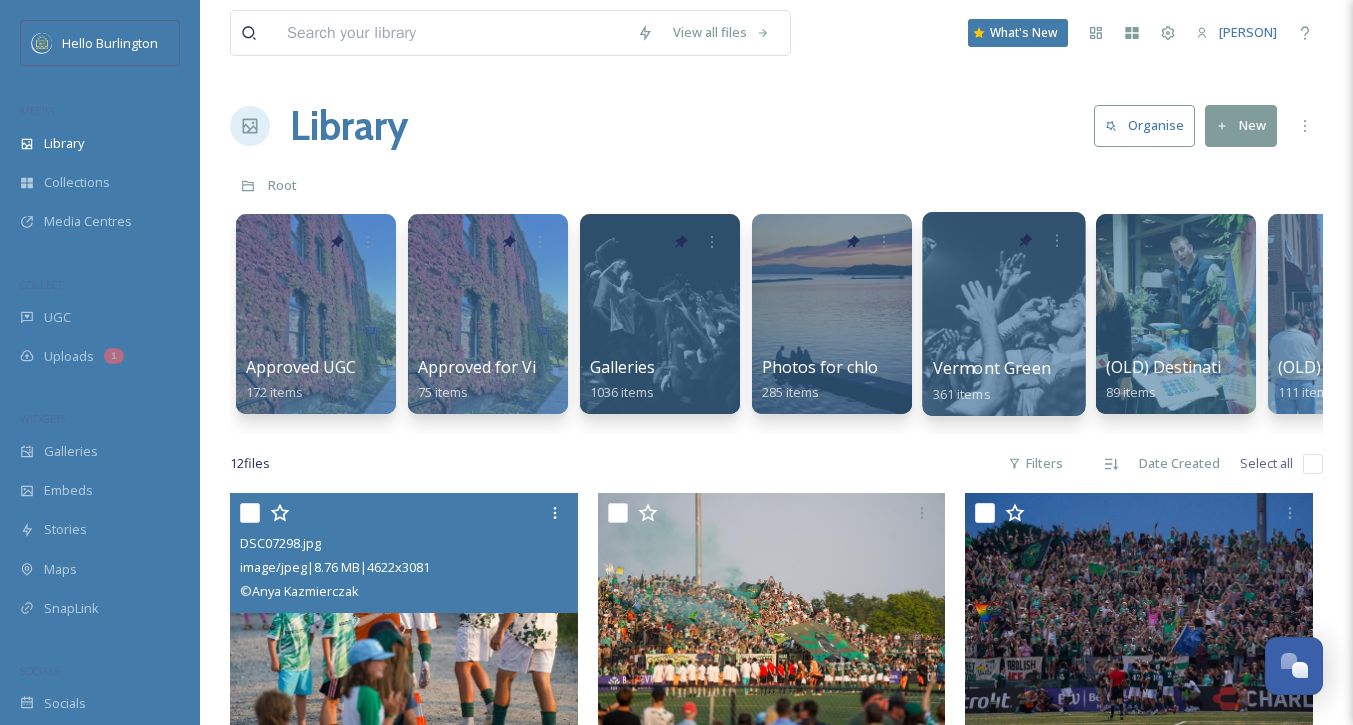 click at bounding box center [1003, 314] 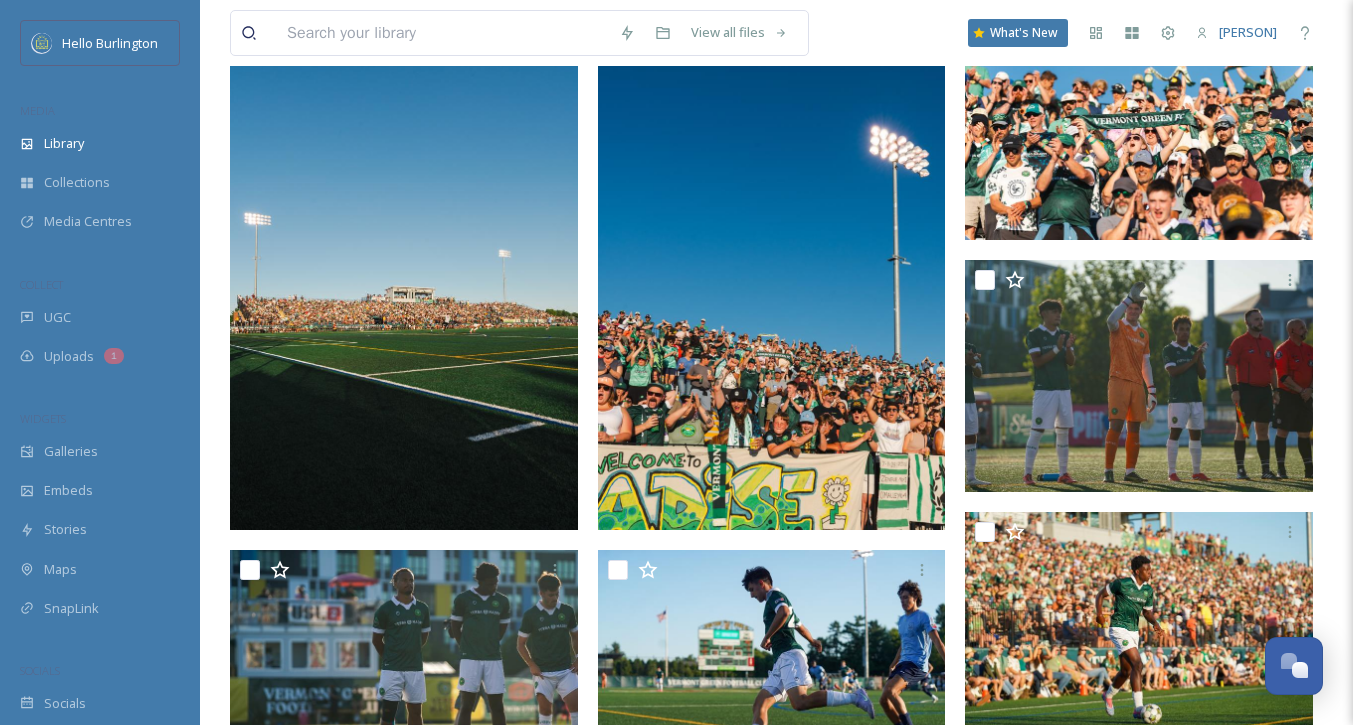 scroll, scrollTop: 125, scrollLeft: 0, axis: vertical 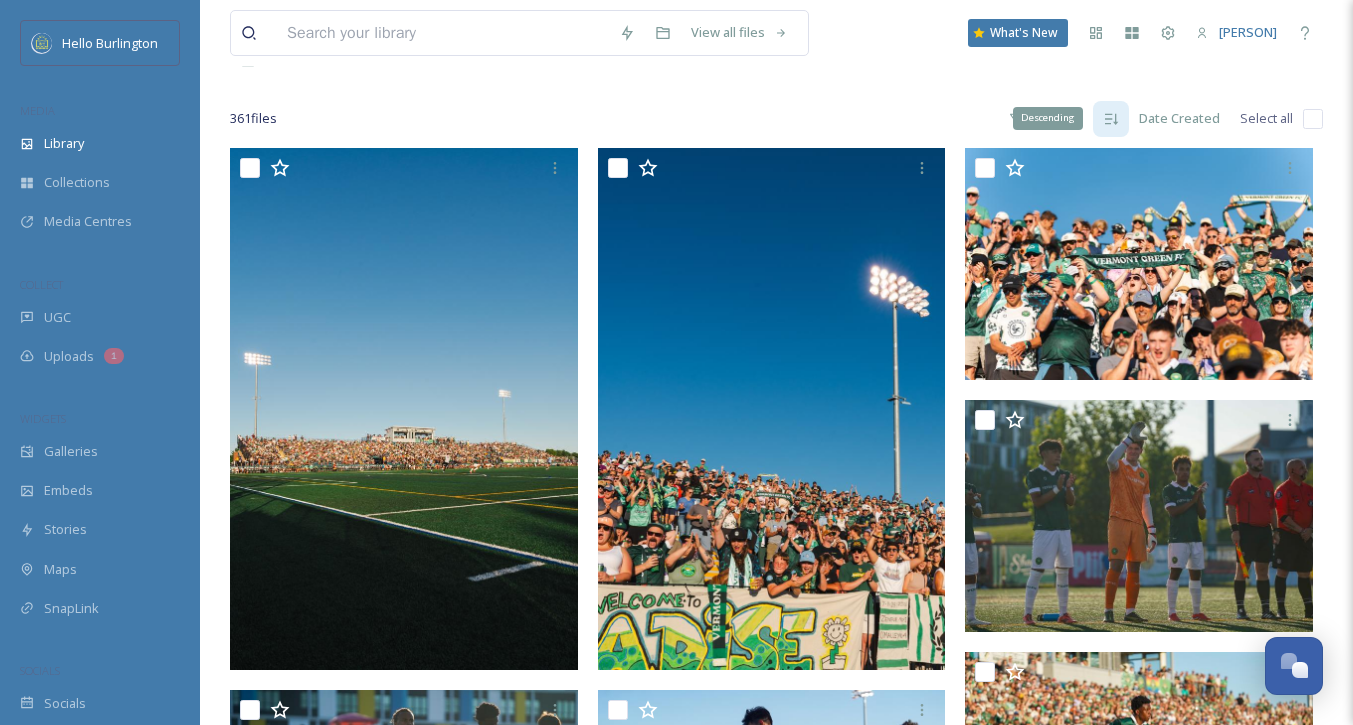 click 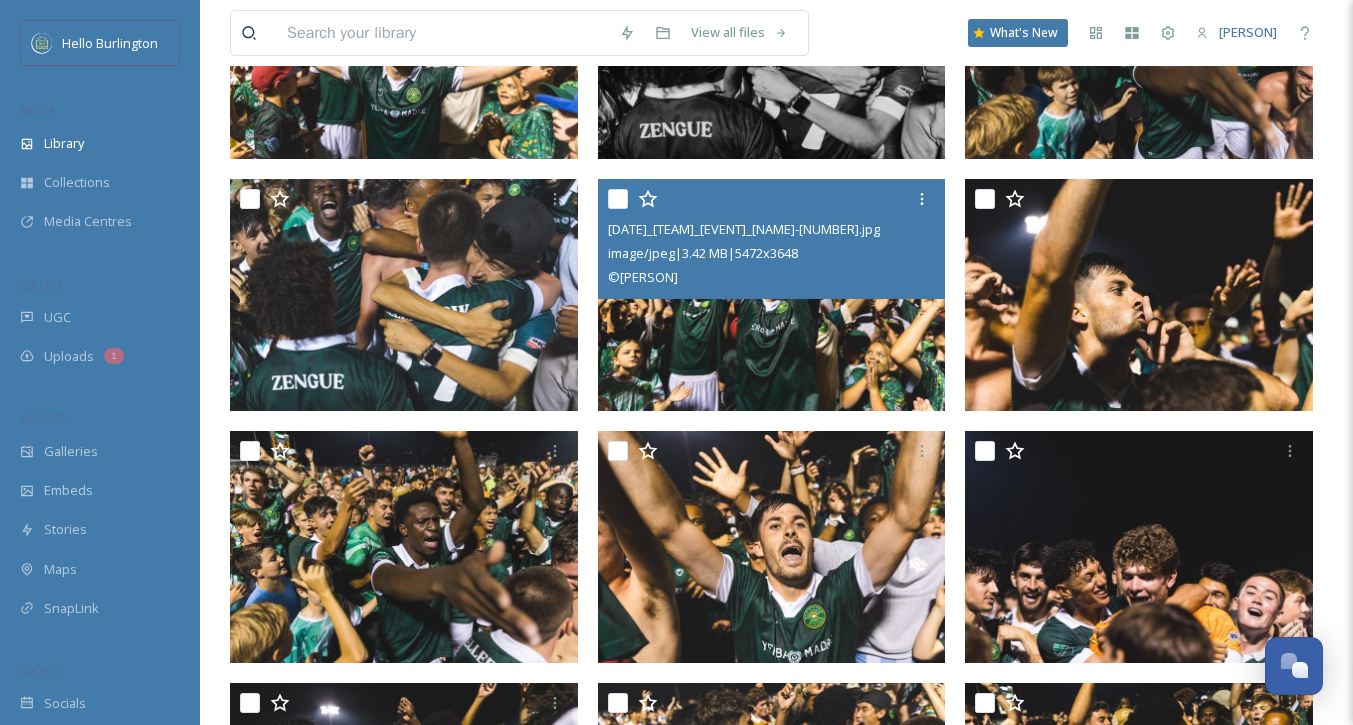 scroll, scrollTop: 0, scrollLeft: 0, axis: both 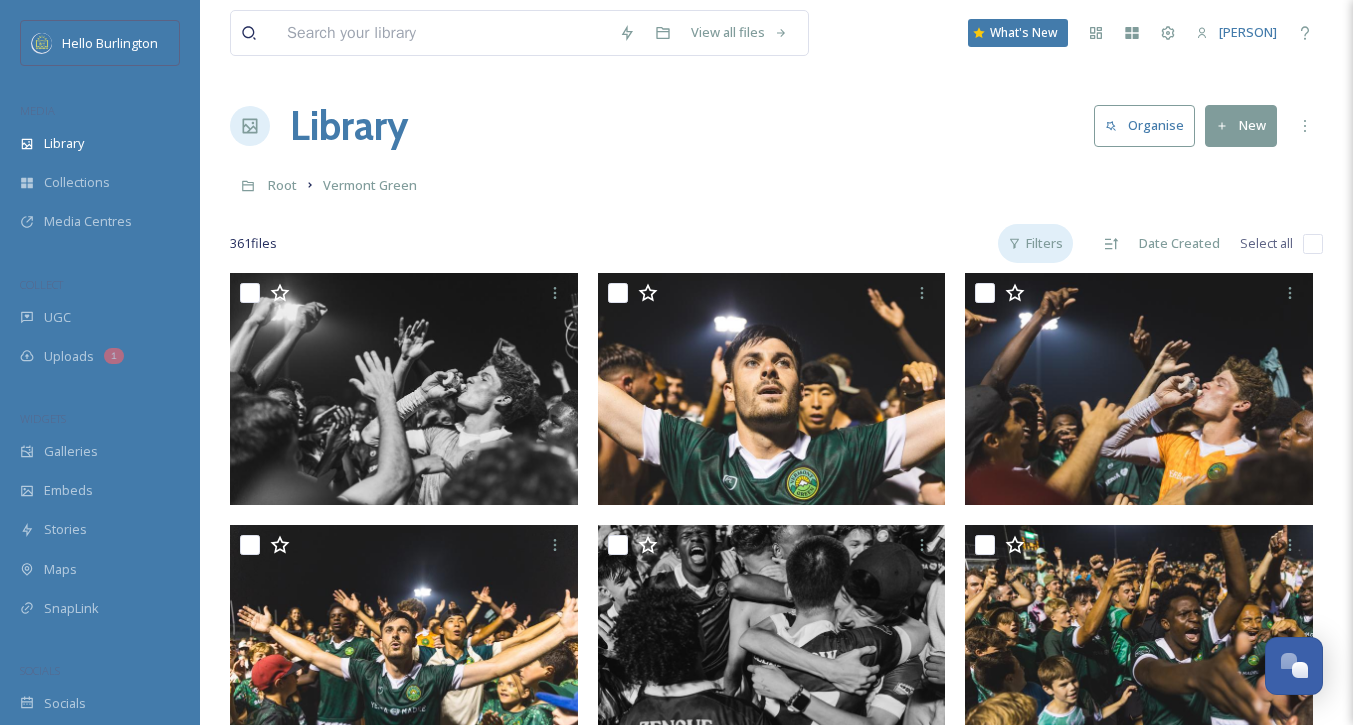 click on "Filters" at bounding box center [1035, 243] 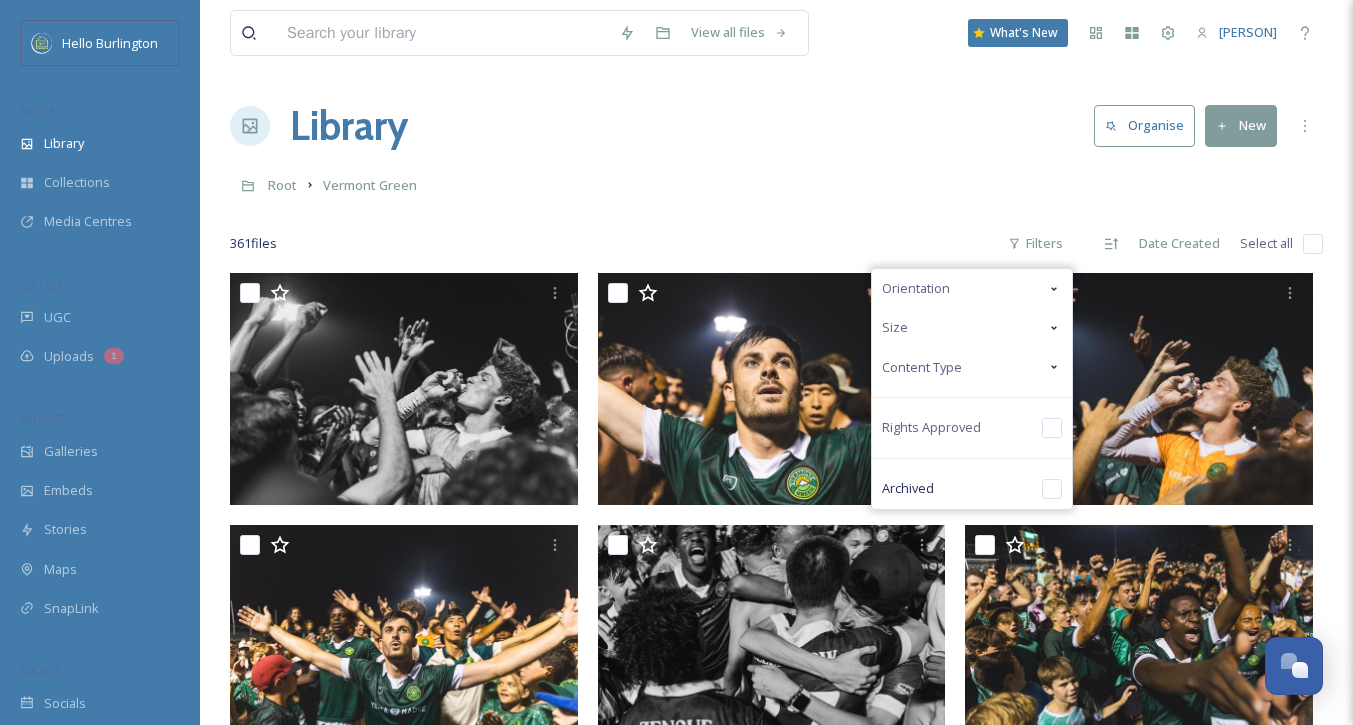 click on "View all files What's New [PERSON] Library Organise New Root Vermont Green Your Selections There is nothing here. 361  file s Filters Orientation Size Content Type Rights Approved Archived Date Created Select all" at bounding box center [776, 2966] 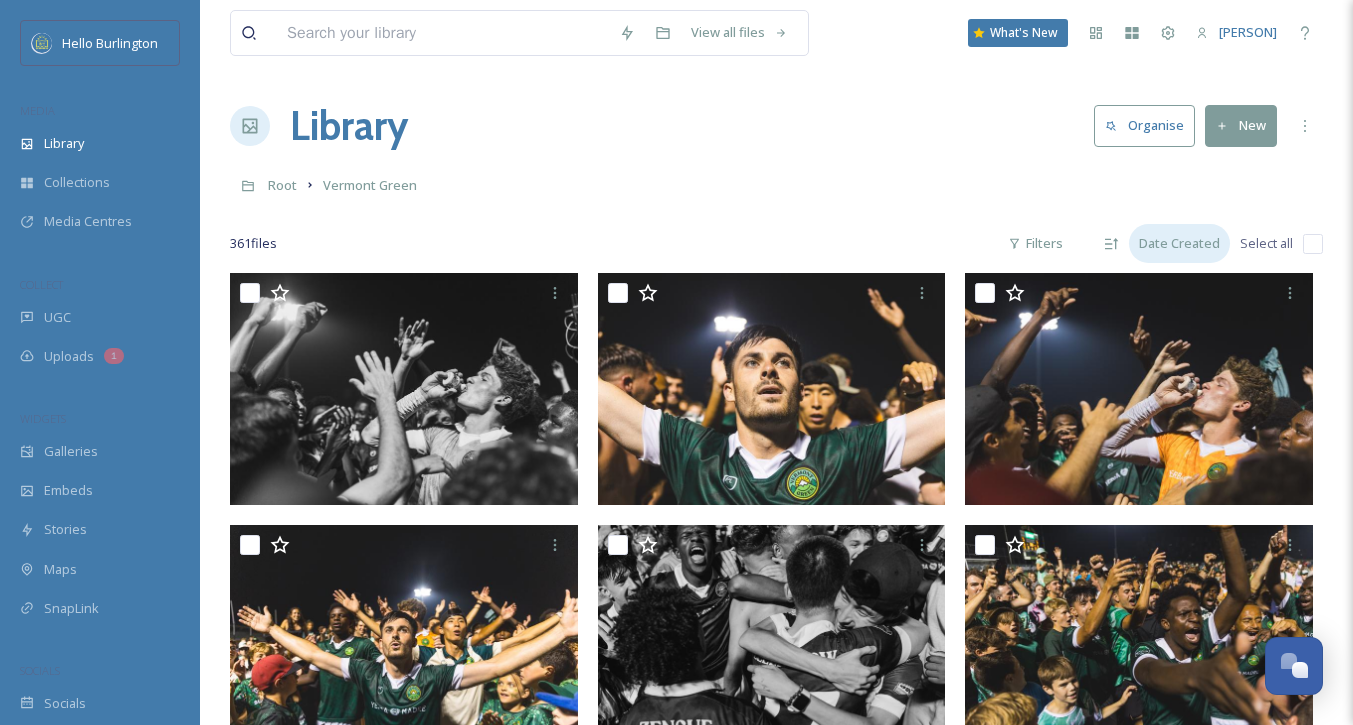 click on "Date Created" at bounding box center (1179, 243) 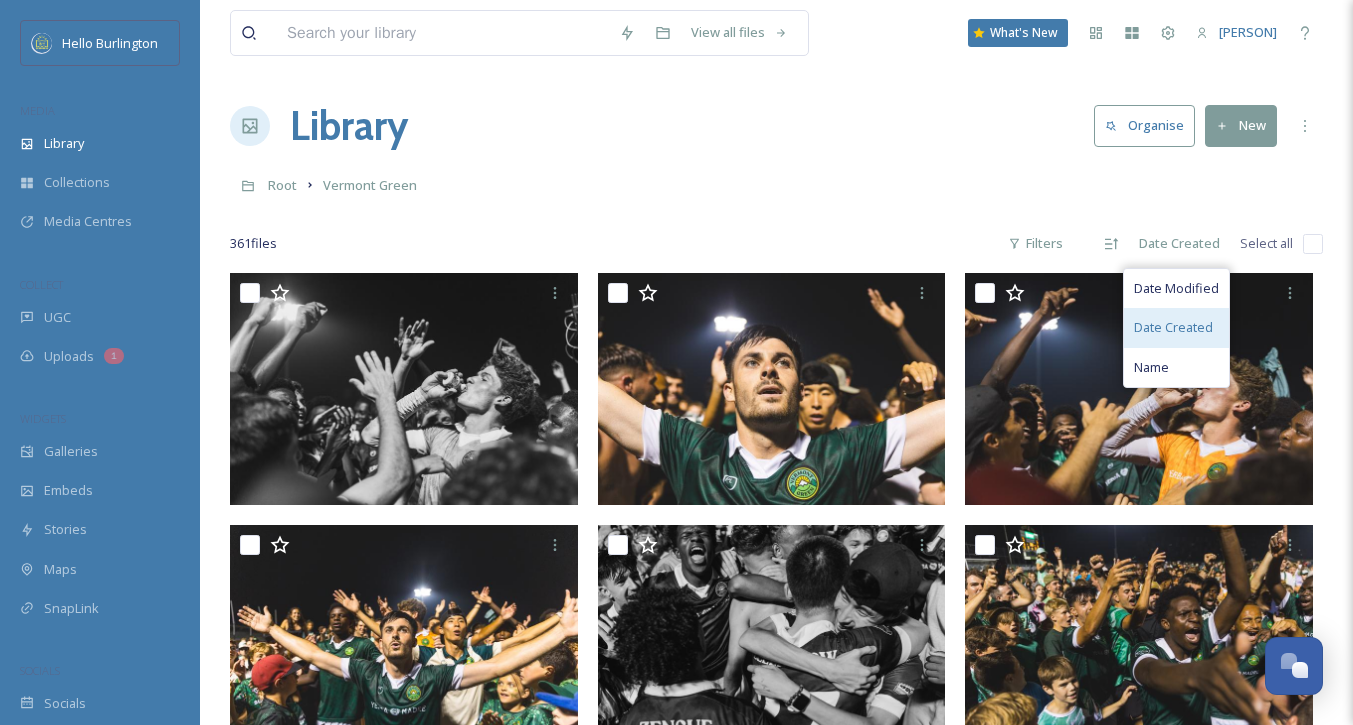 click on "Date Created" at bounding box center (1173, 327) 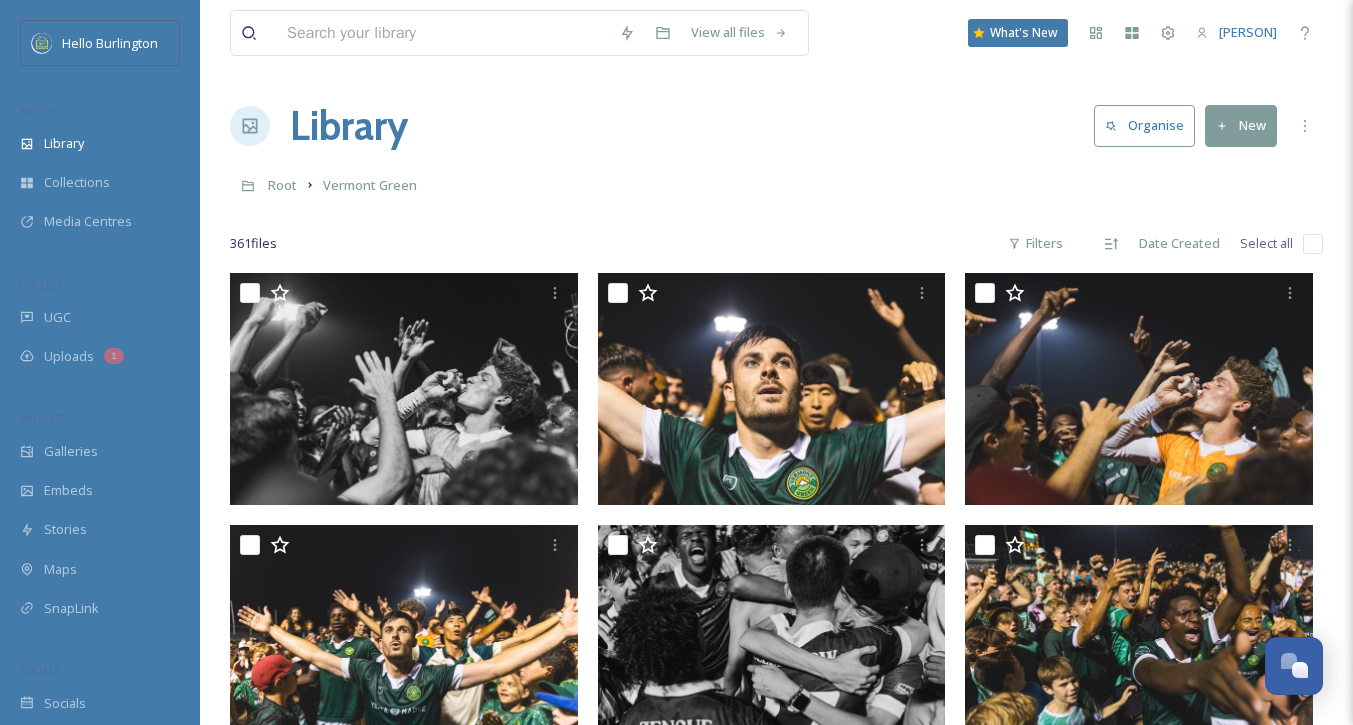 click on "View all files What's New [PERSON] Library Organise New Root Vermont Green Your Selections There is nothing here. 361  file s Filters Date Created Select all" at bounding box center [776, 1038] 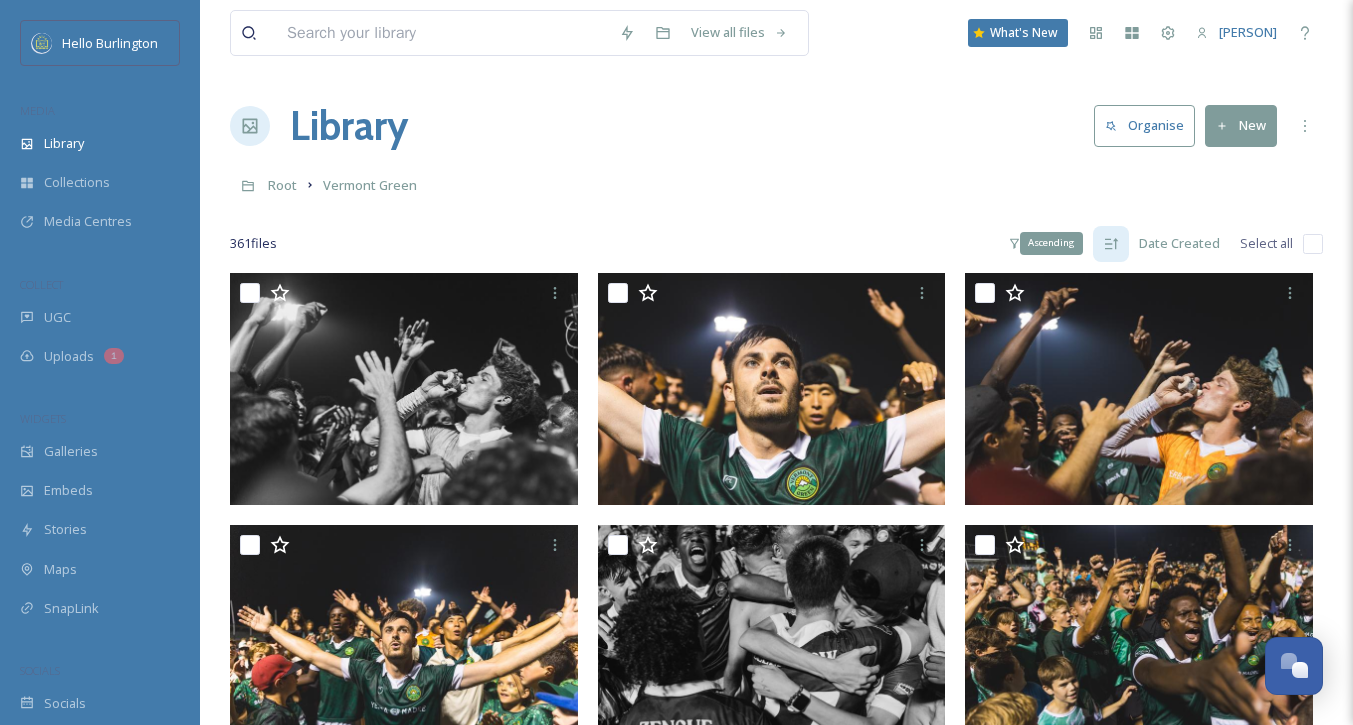 click on "Ascending" at bounding box center [1111, 244] 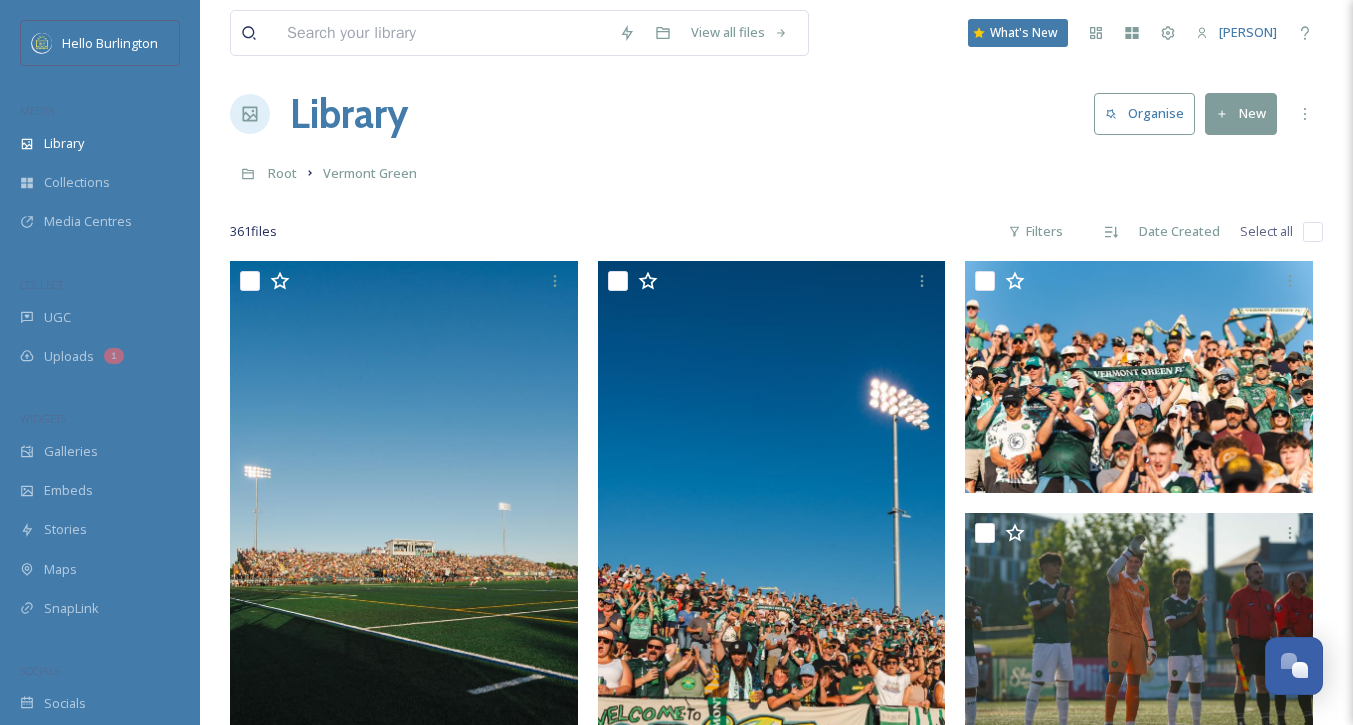 scroll, scrollTop: 14, scrollLeft: 0, axis: vertical 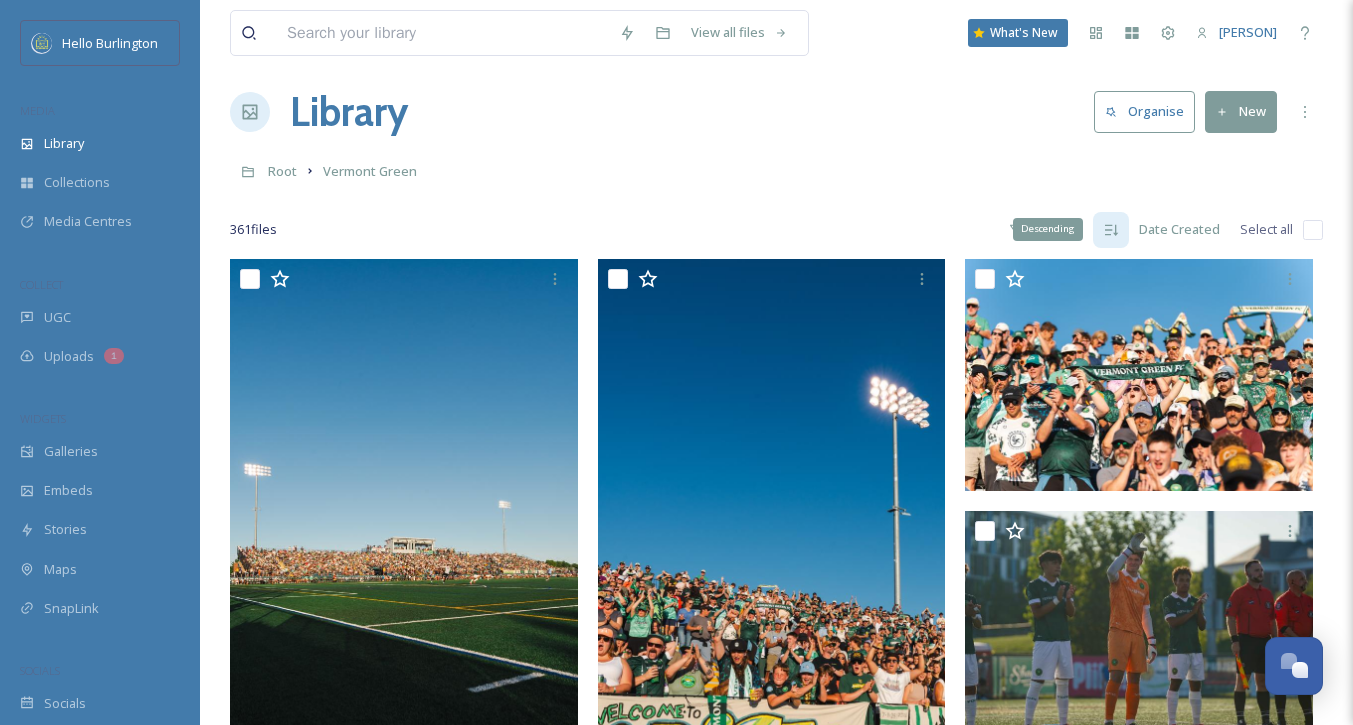 click 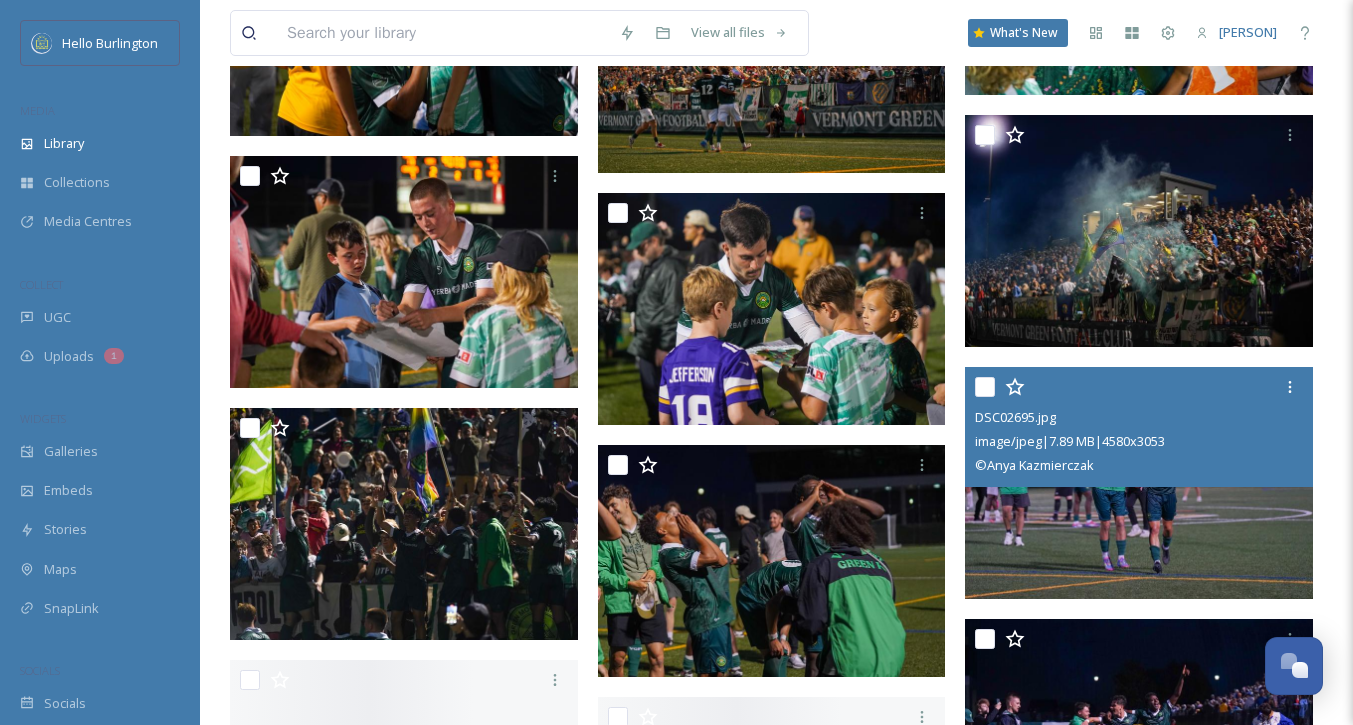scroll, scrollTop: 7216, scrollLeft: 0, axis: vertical 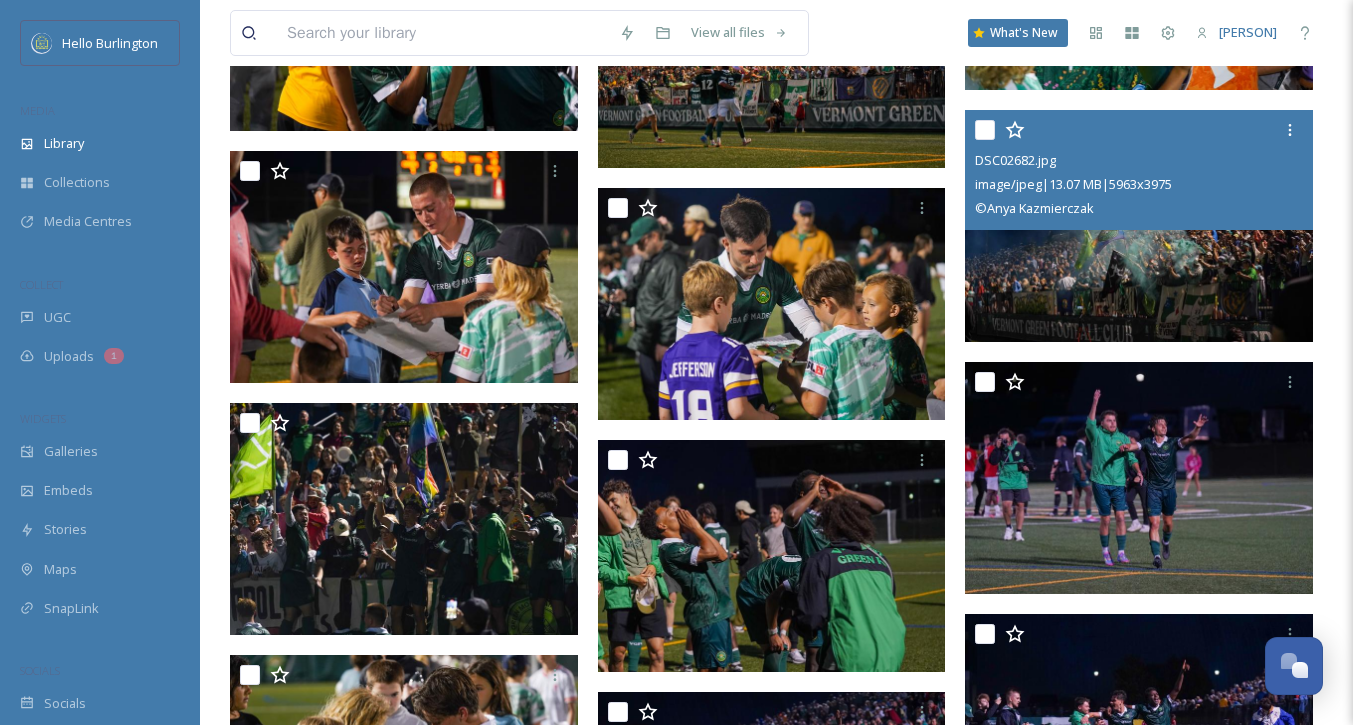 click at bounding box center (1139, 226) 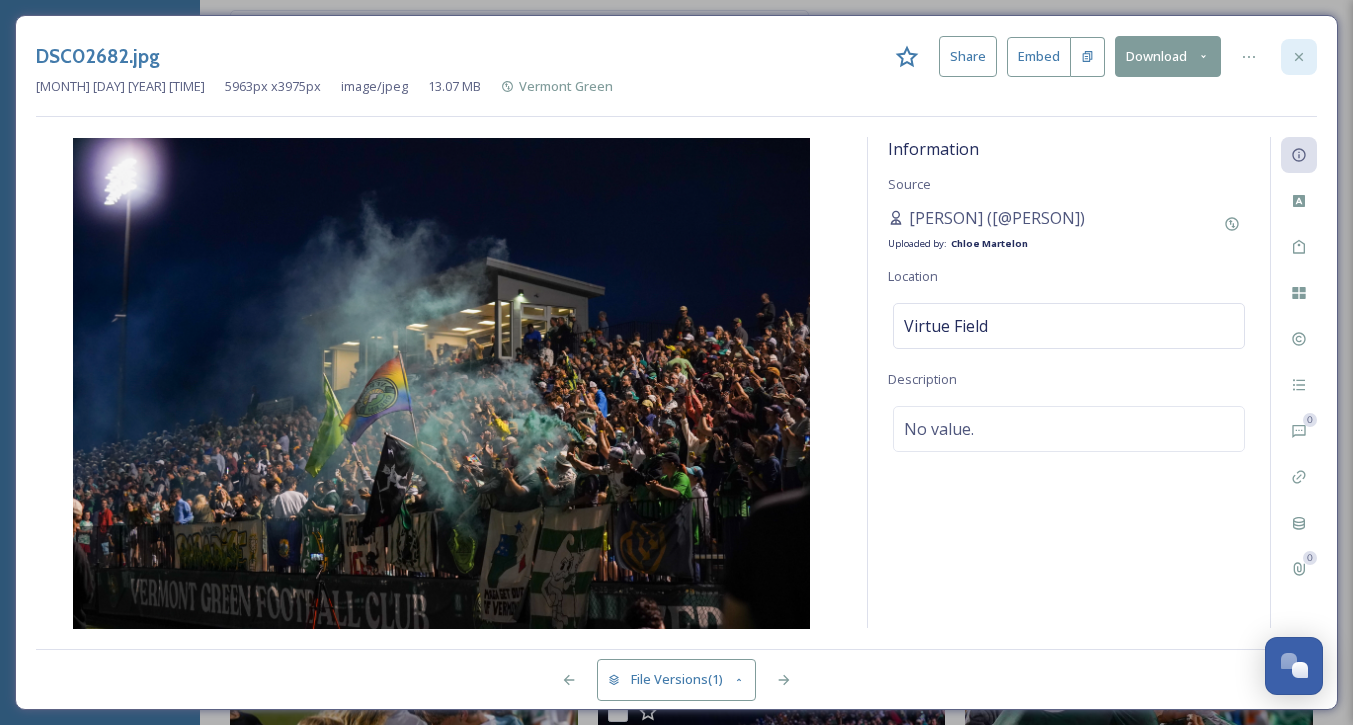 click at bounding box center (1299, 57) 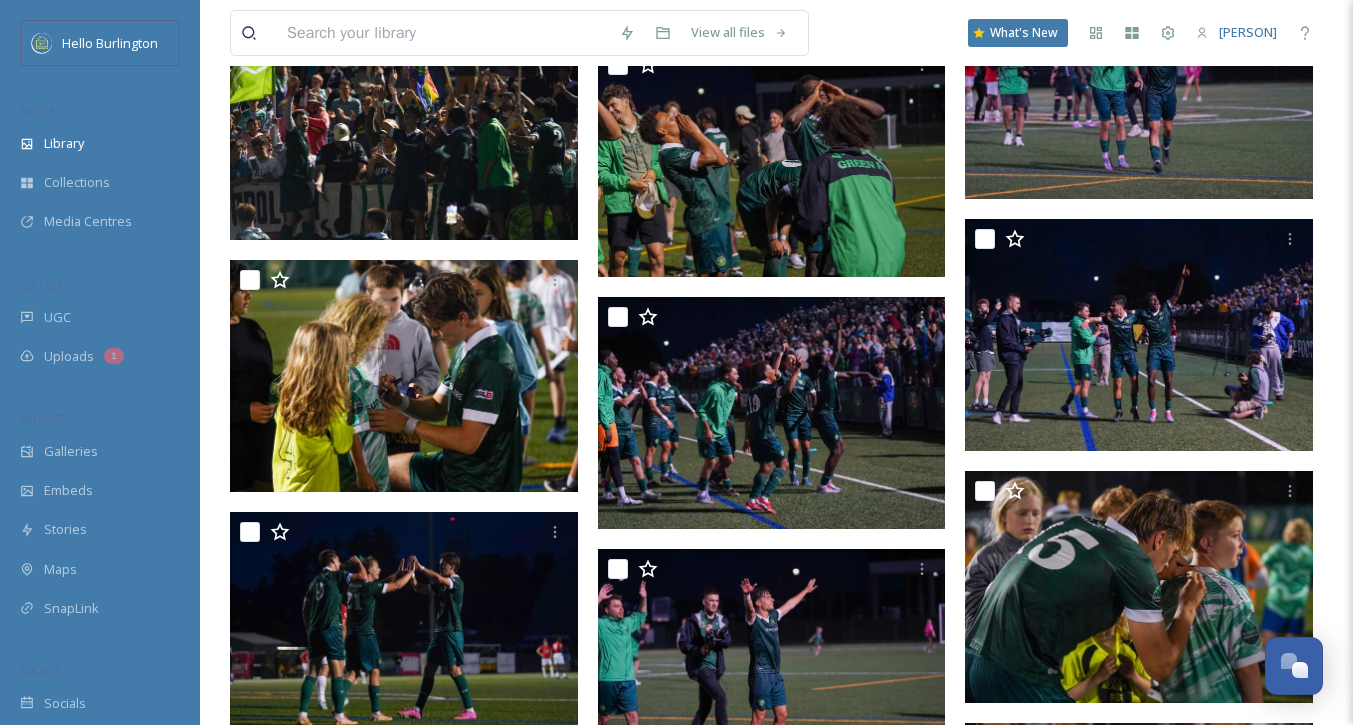 scroll, scrollTop: 7997, scrollLeft: 0, axis: vertical 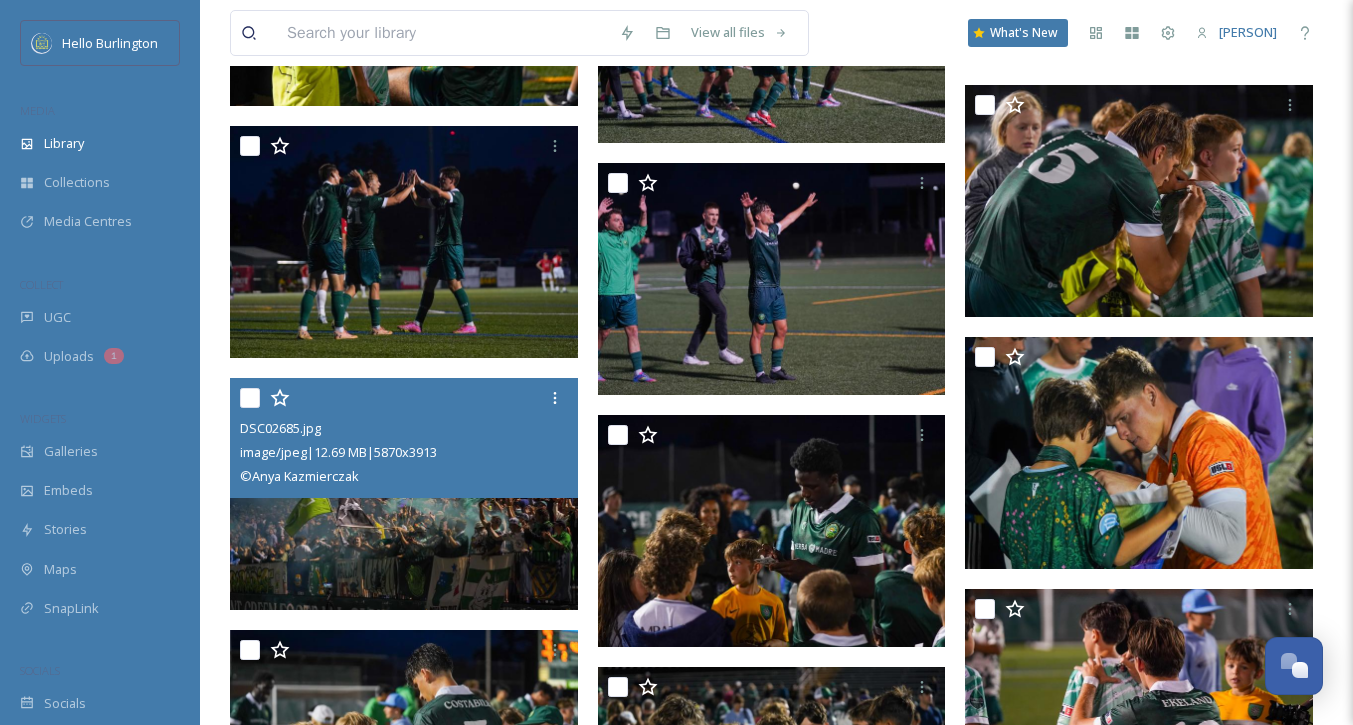 click at bounding box center (404, 494) 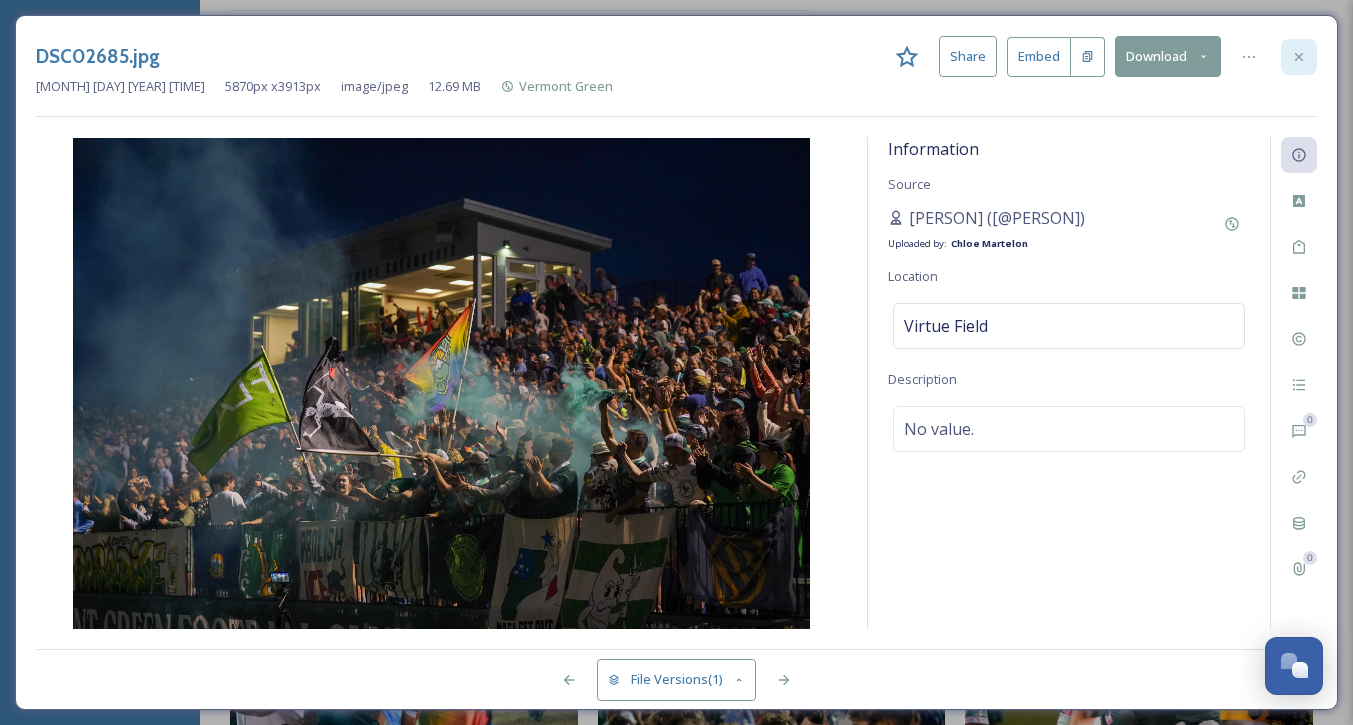 click at bounding box center [1299, 57] 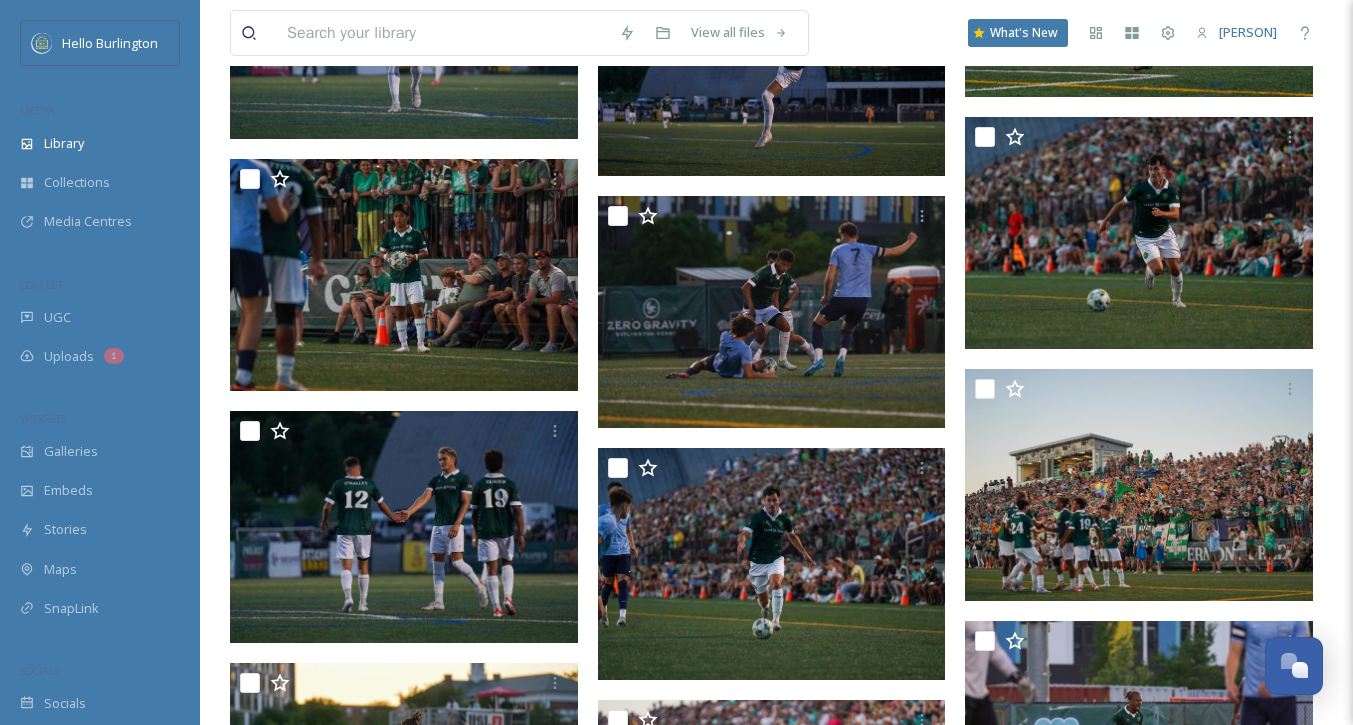 scroll, scrollTop: 26213, scrollLeft: 0, axis: vertical 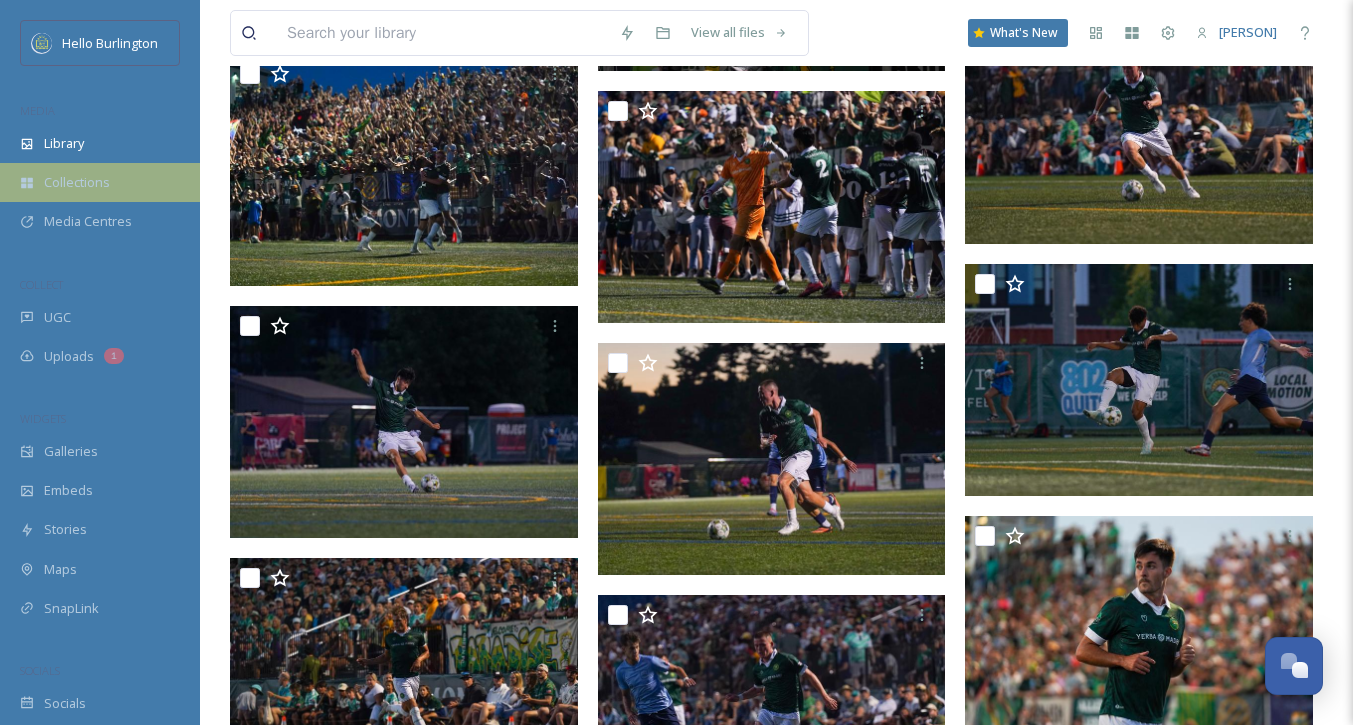 click on "Collections" at bounding box center (100, 182) 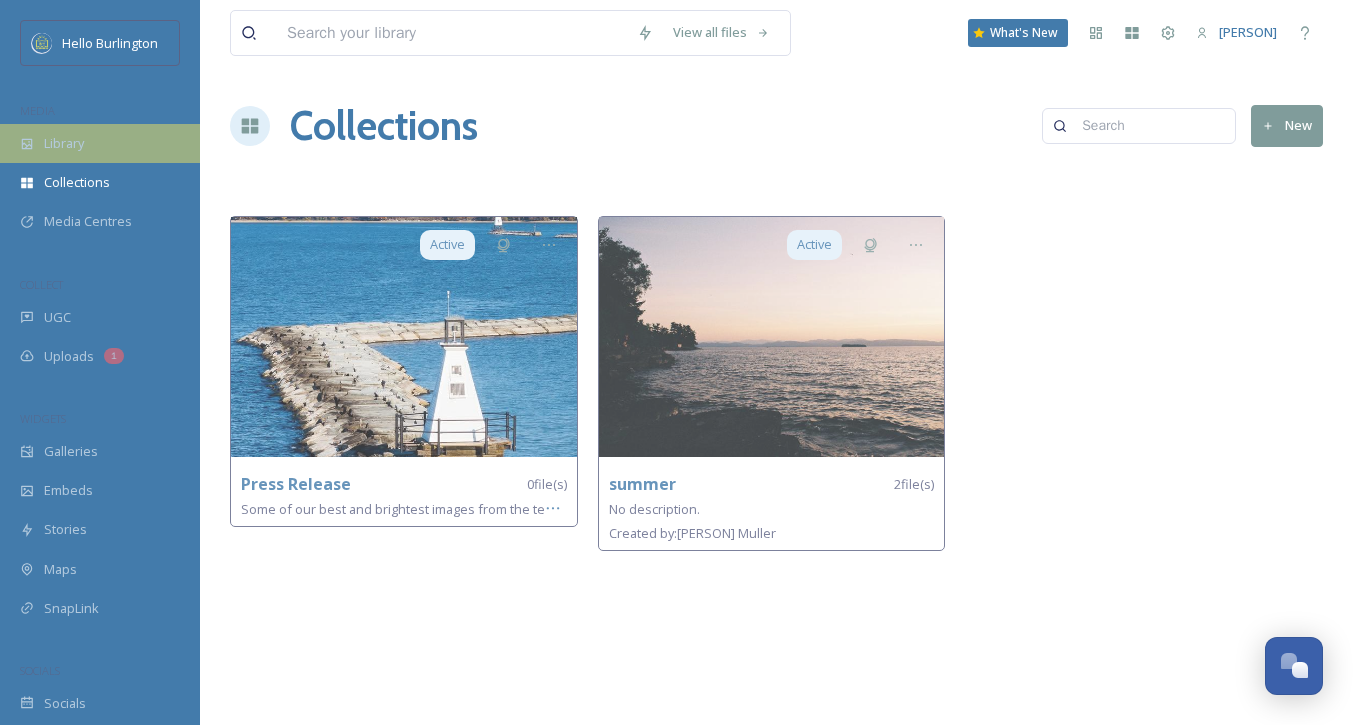 click on "Library" at bounding box center [100, 143] 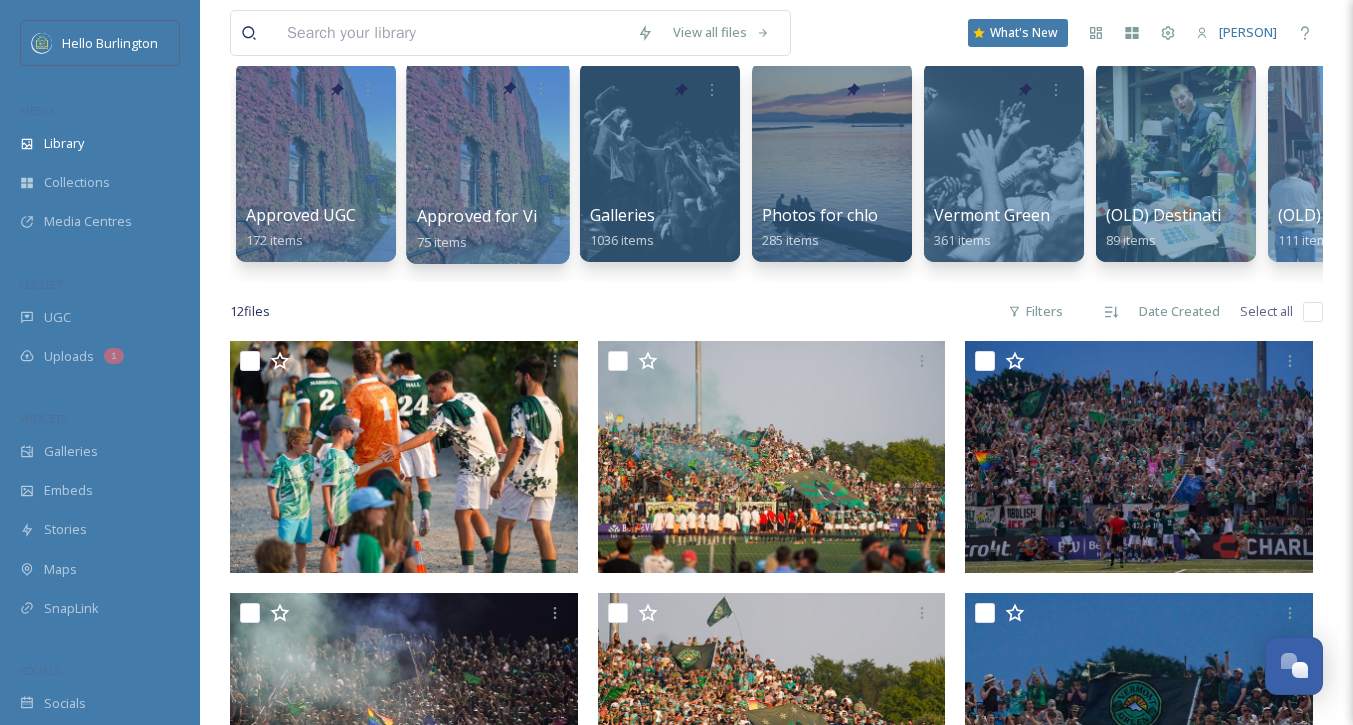 scroll, scrollTop: 283, scrollLeft: 0, axis: vertical 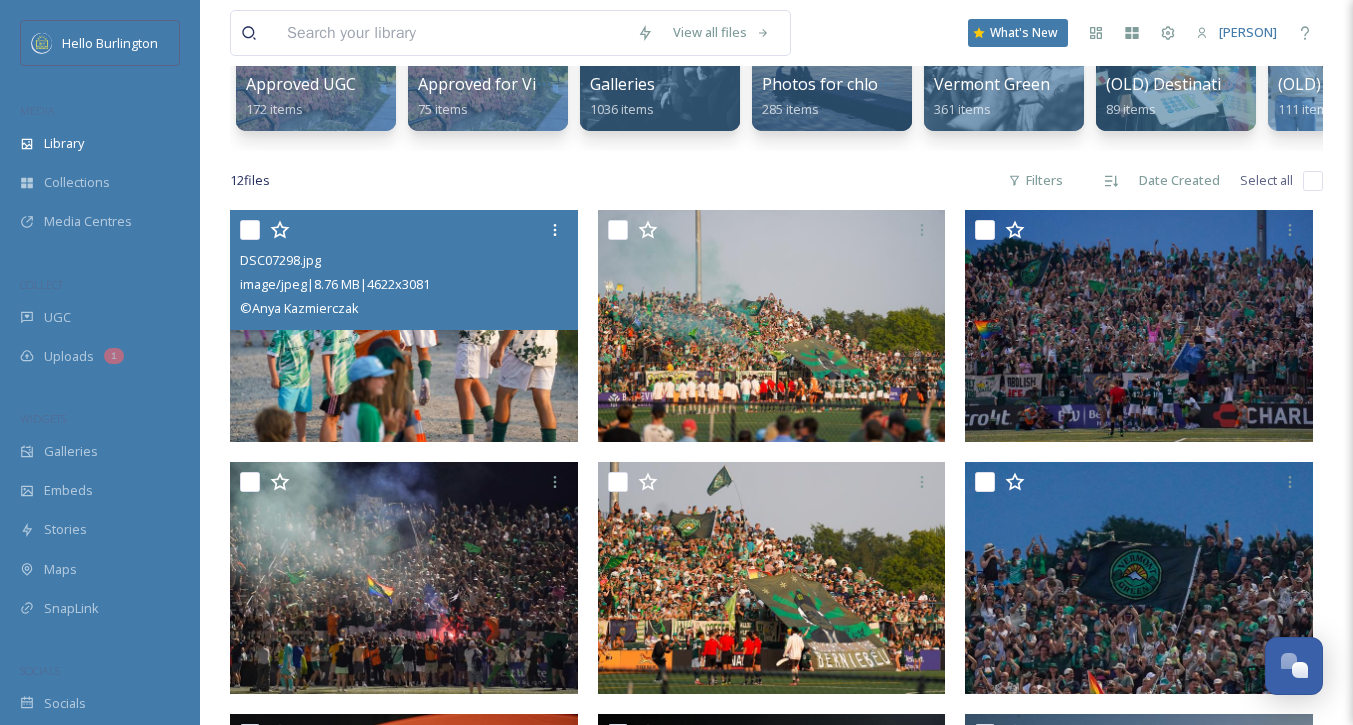 click at bounding box center (404, 326) 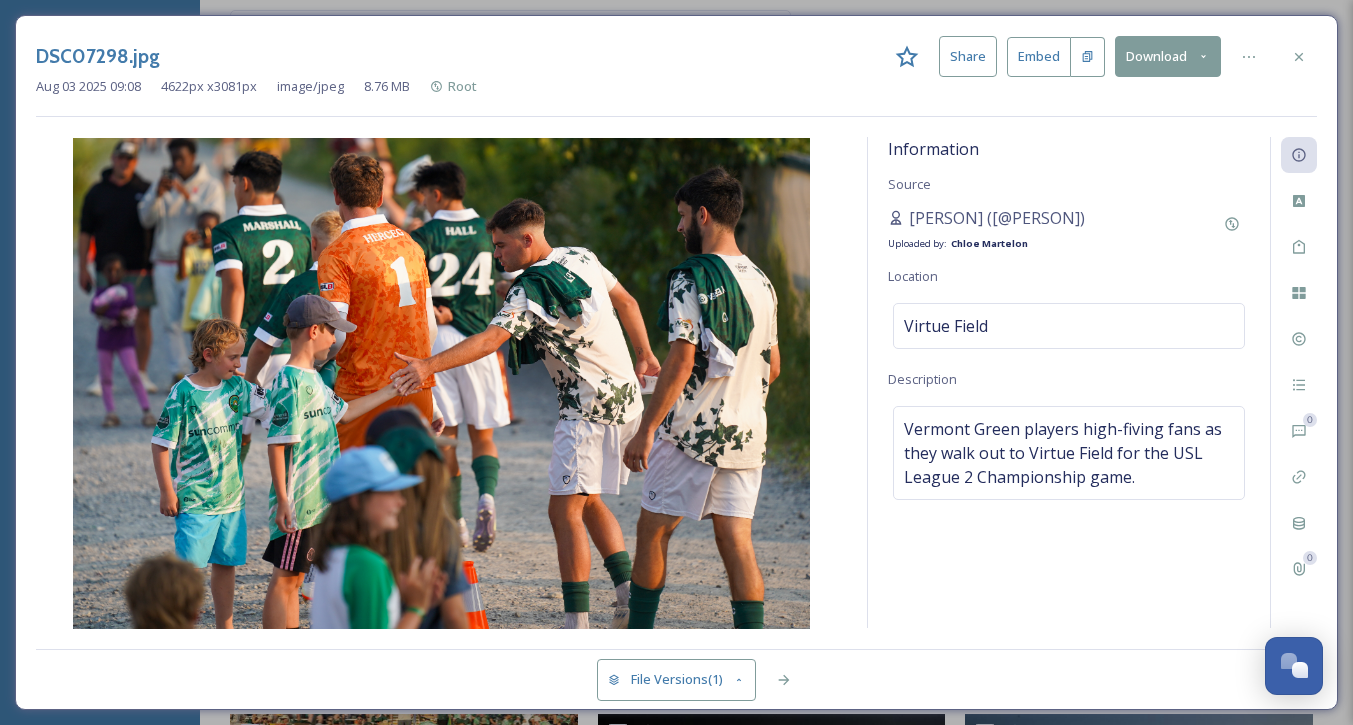 click on "Download" at bounding box center (1168, 56) 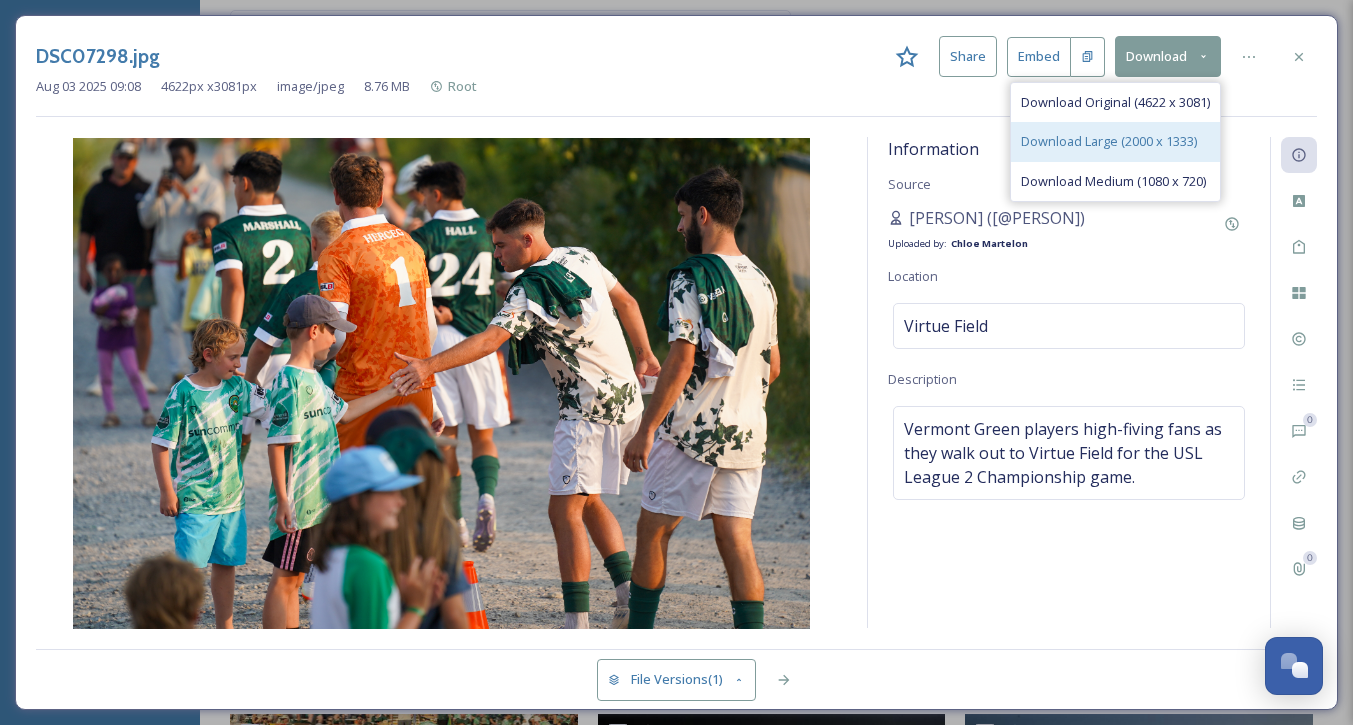 click on "Download Large (2000 x 1333)" at bounding box center [1115, 141] 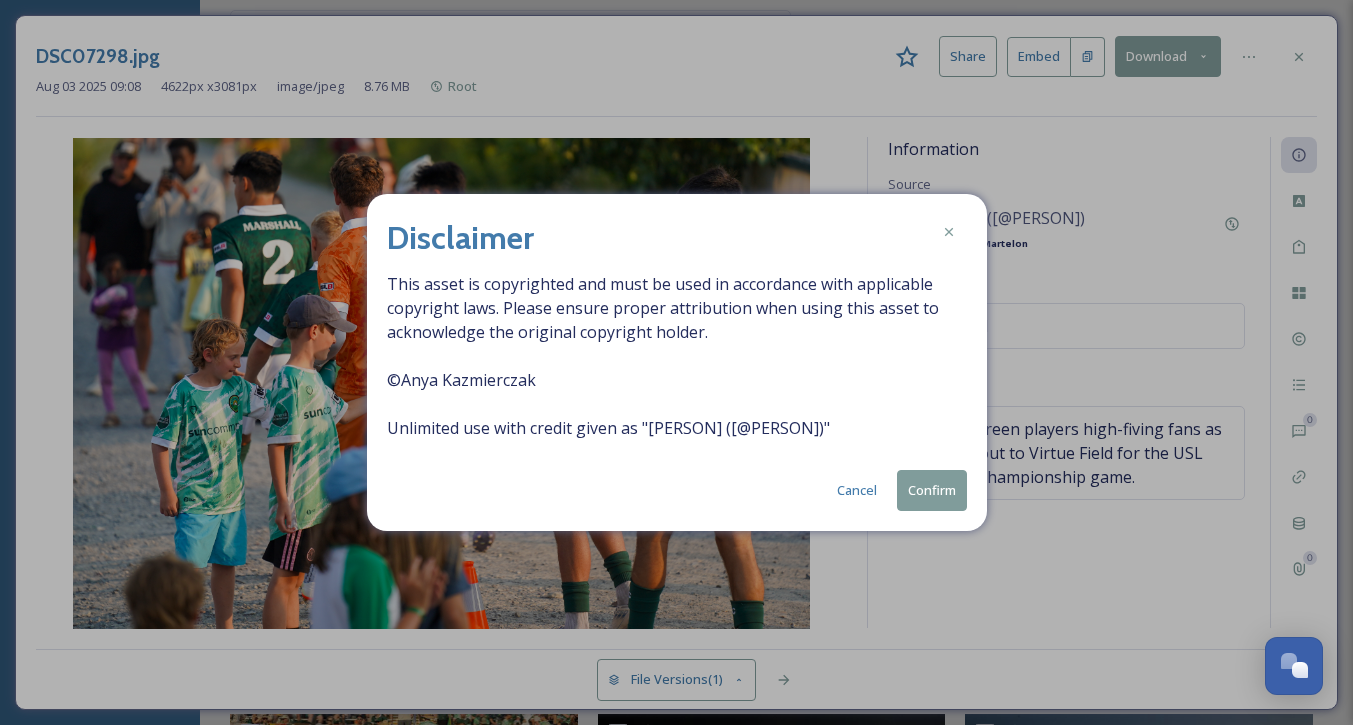 click on "Confirm" at bounding box center (932, 490) 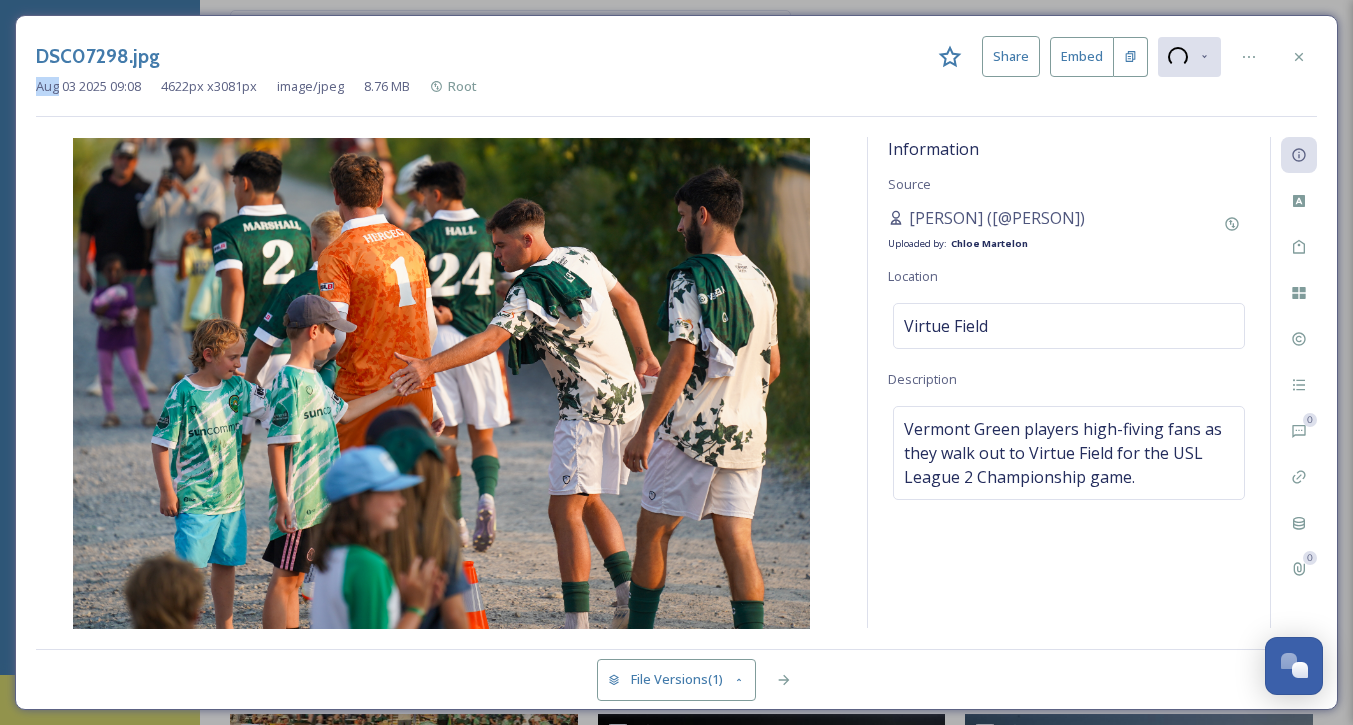 click 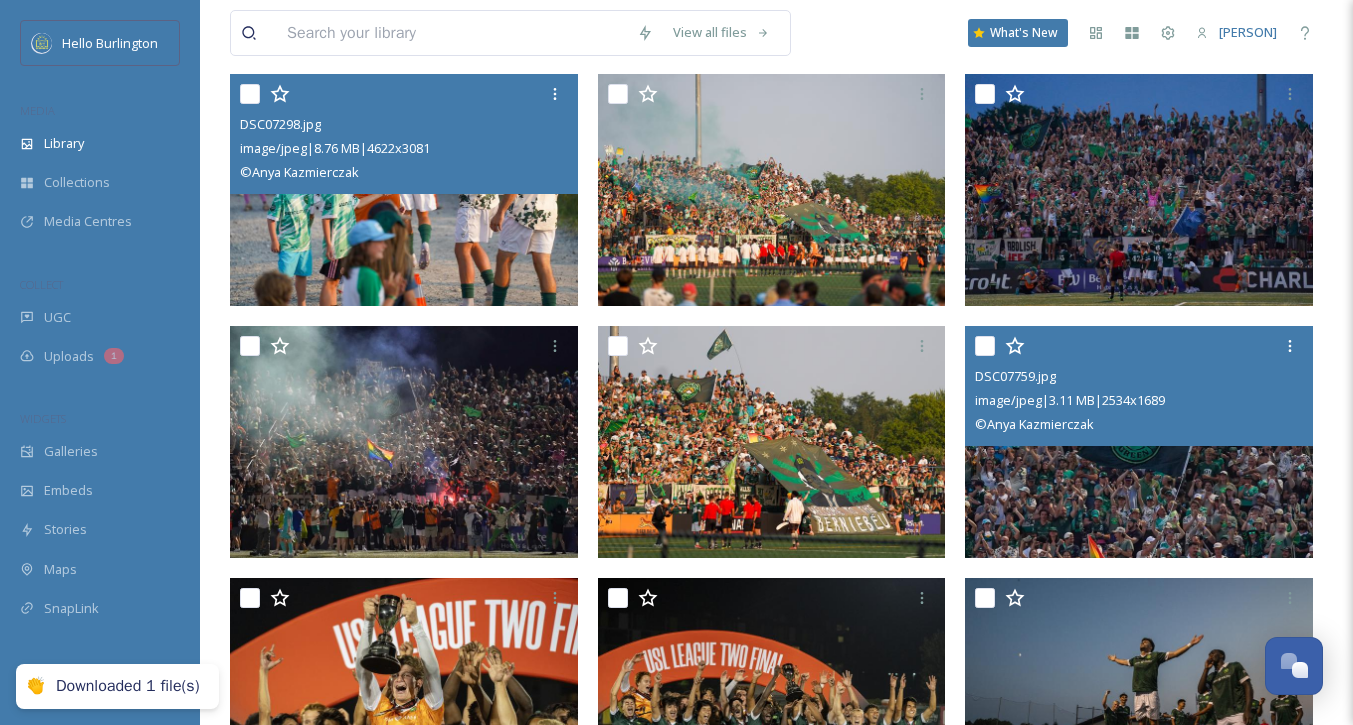 scroll, scrollTop: 428, scrollLeft: 0, axis: vertical 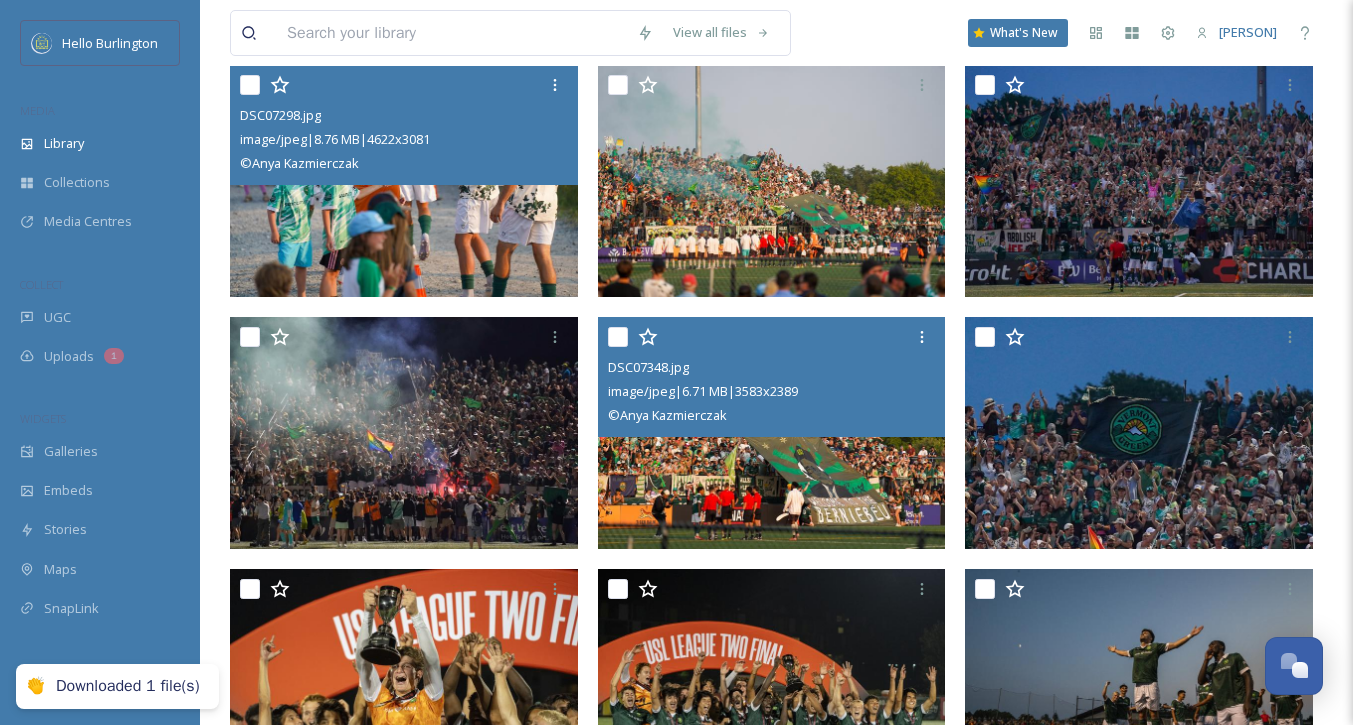 click at bounding box center (772, 433) 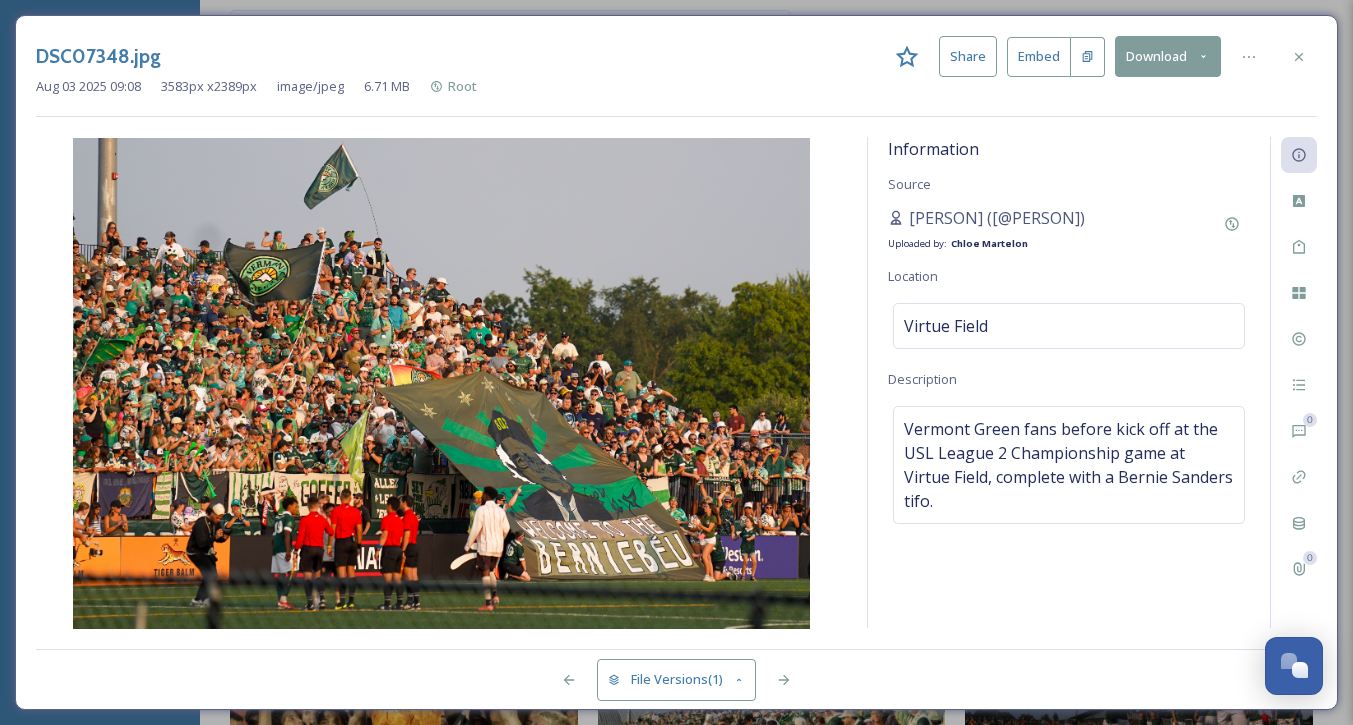 click on "Download" at bounding box center [1168, 56] 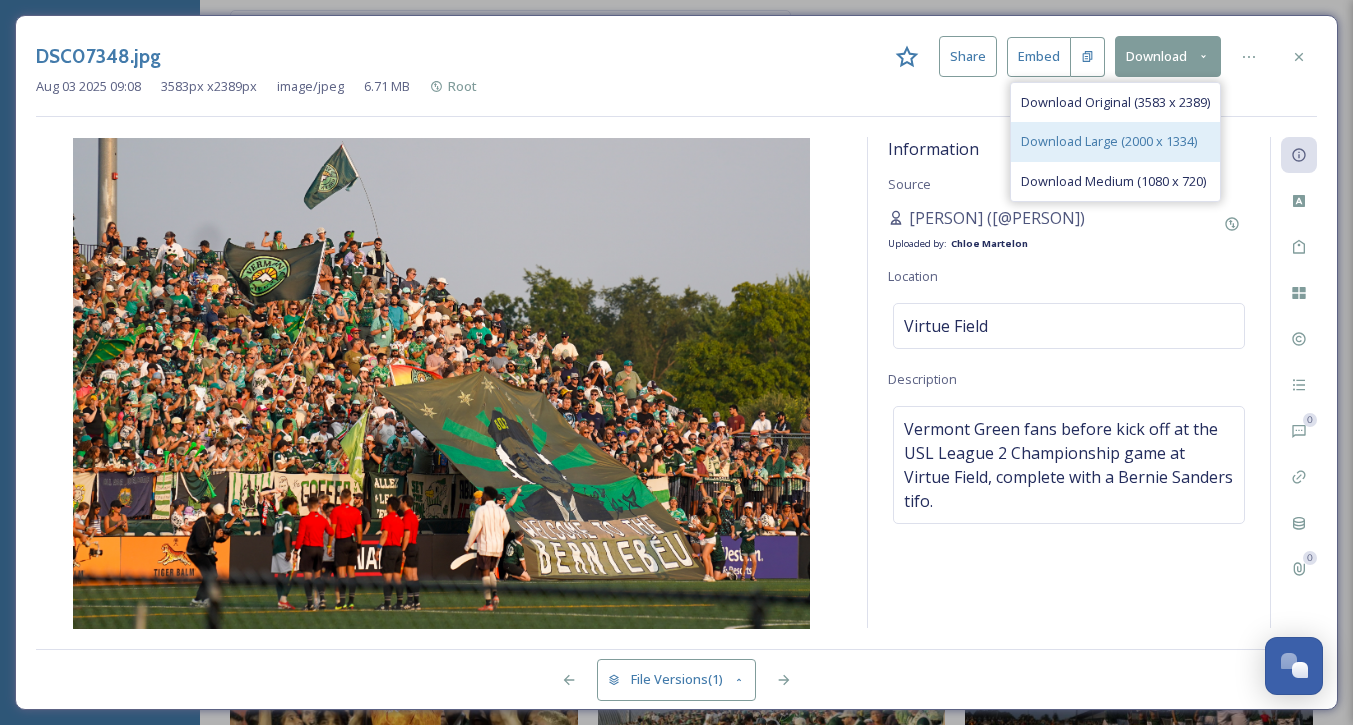 click on "Download Large (2000 x 1334)" at bounding box center [1109, 141] 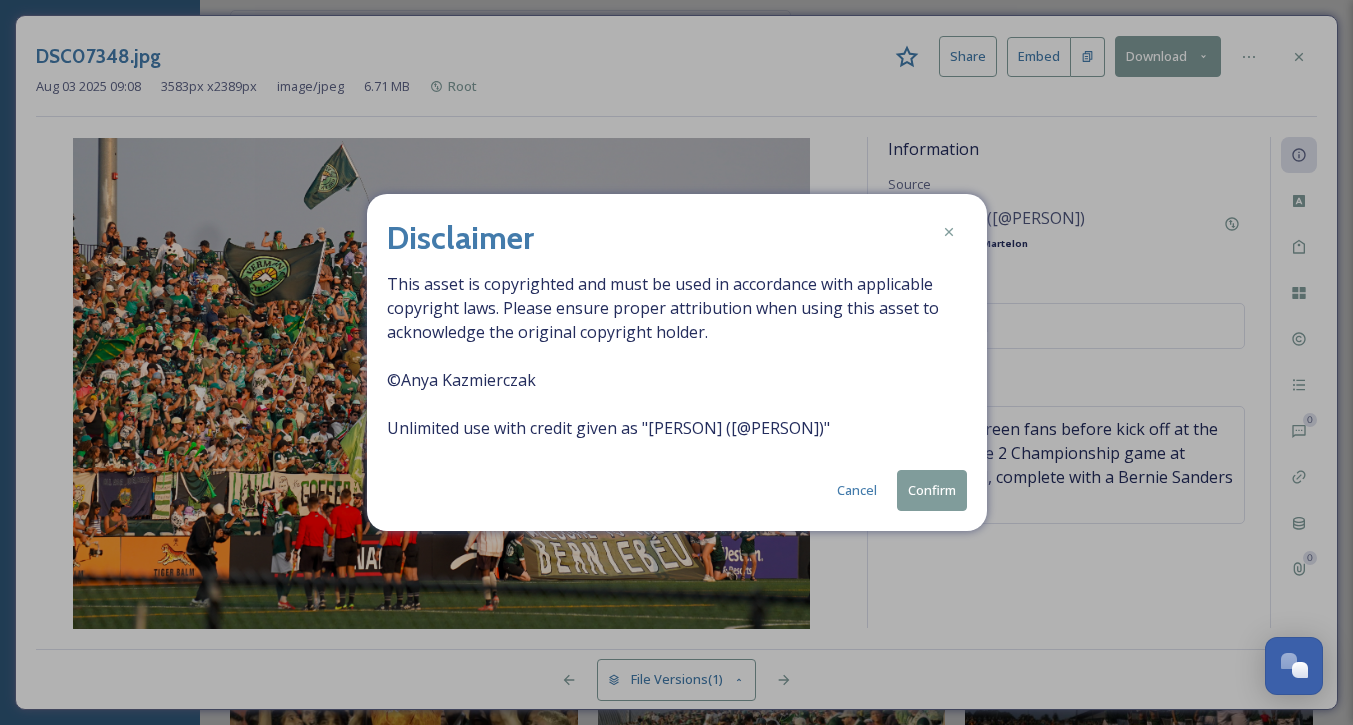 click on "Confirm" at bounding box center [932, 490] 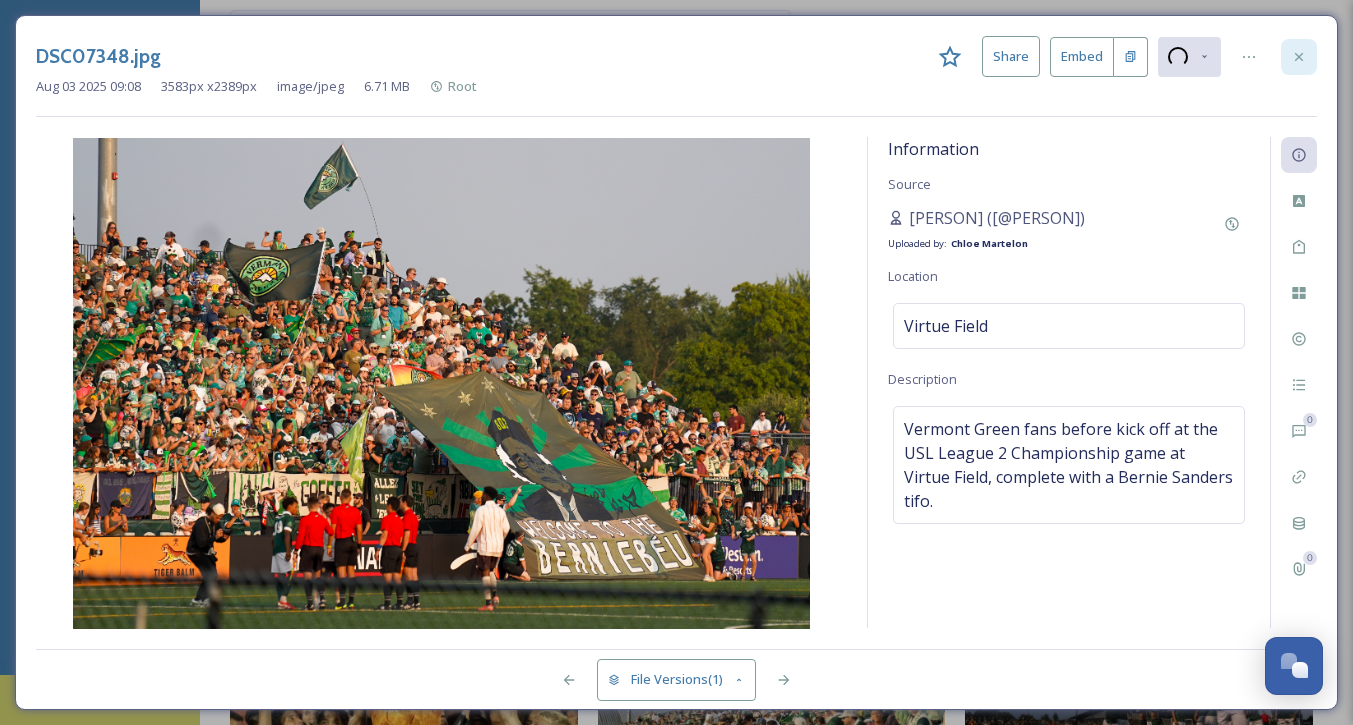 click 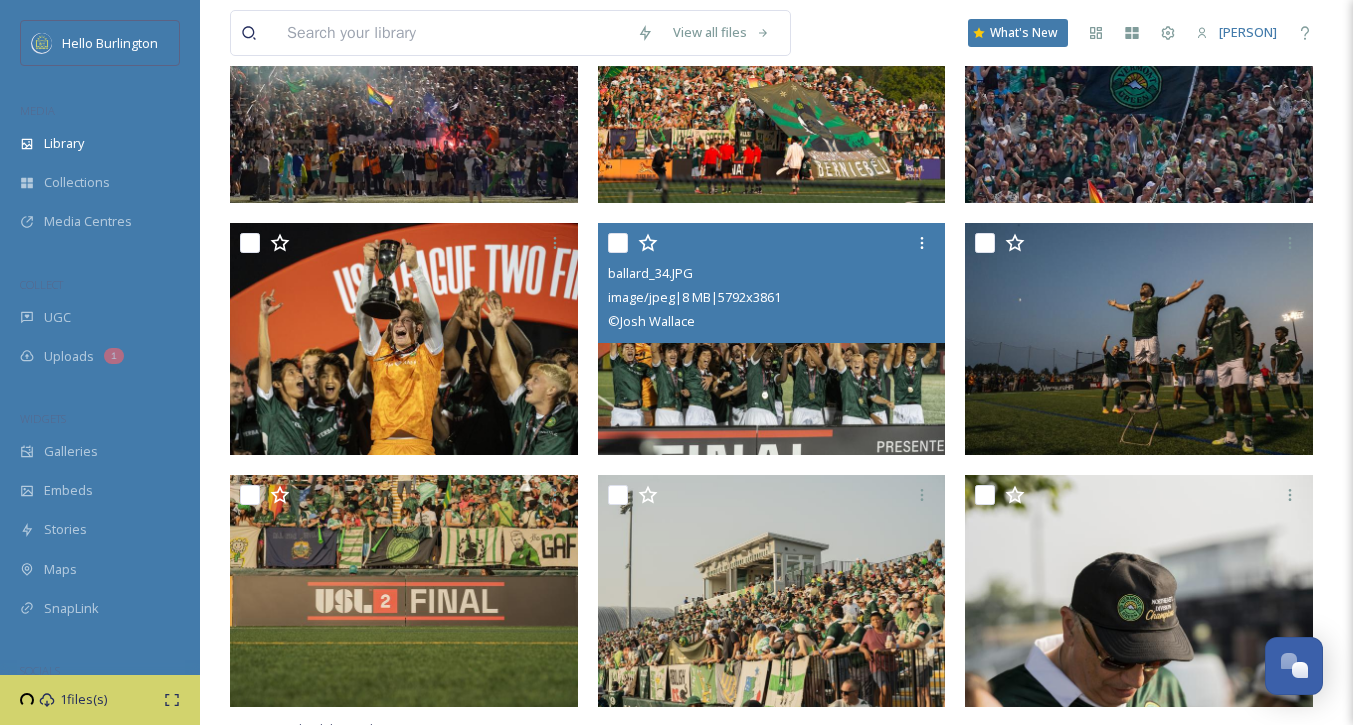 scroll, scrollTop: 790, scrollLeft: 0, axis: vertical 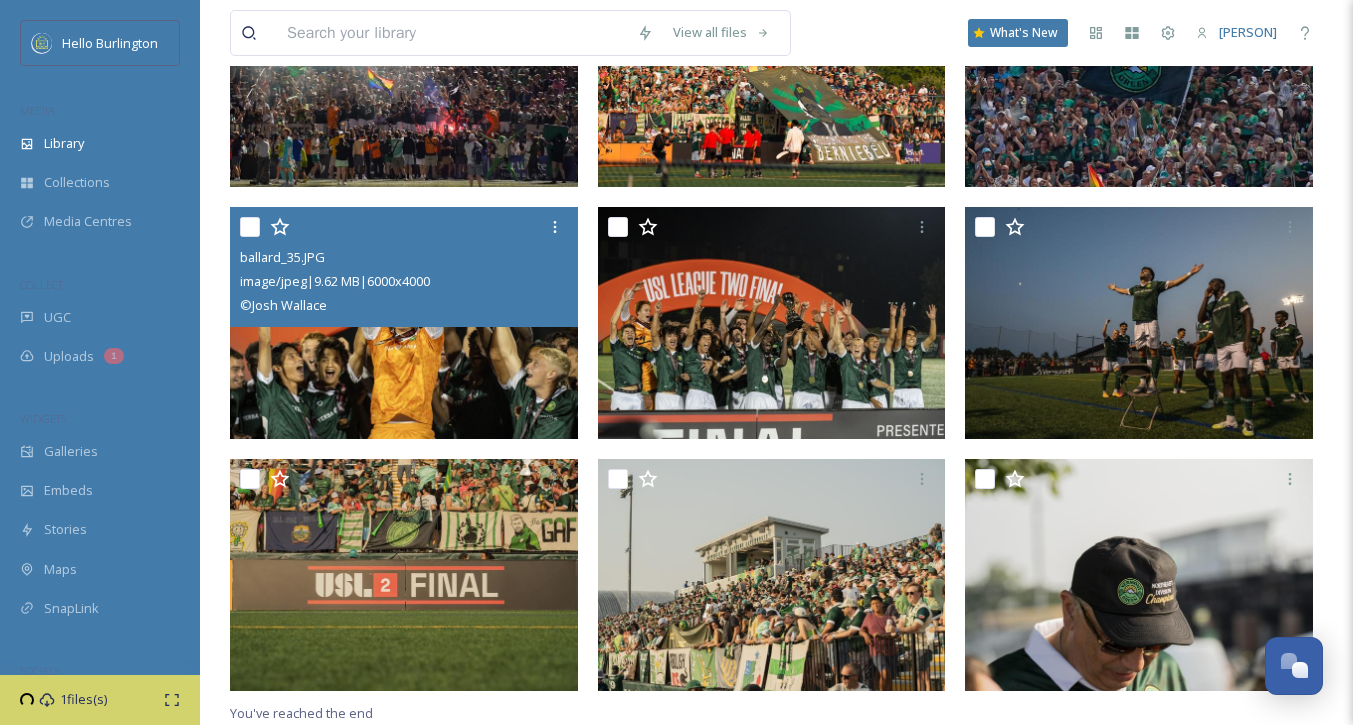 click at bounding box center (404, 323) 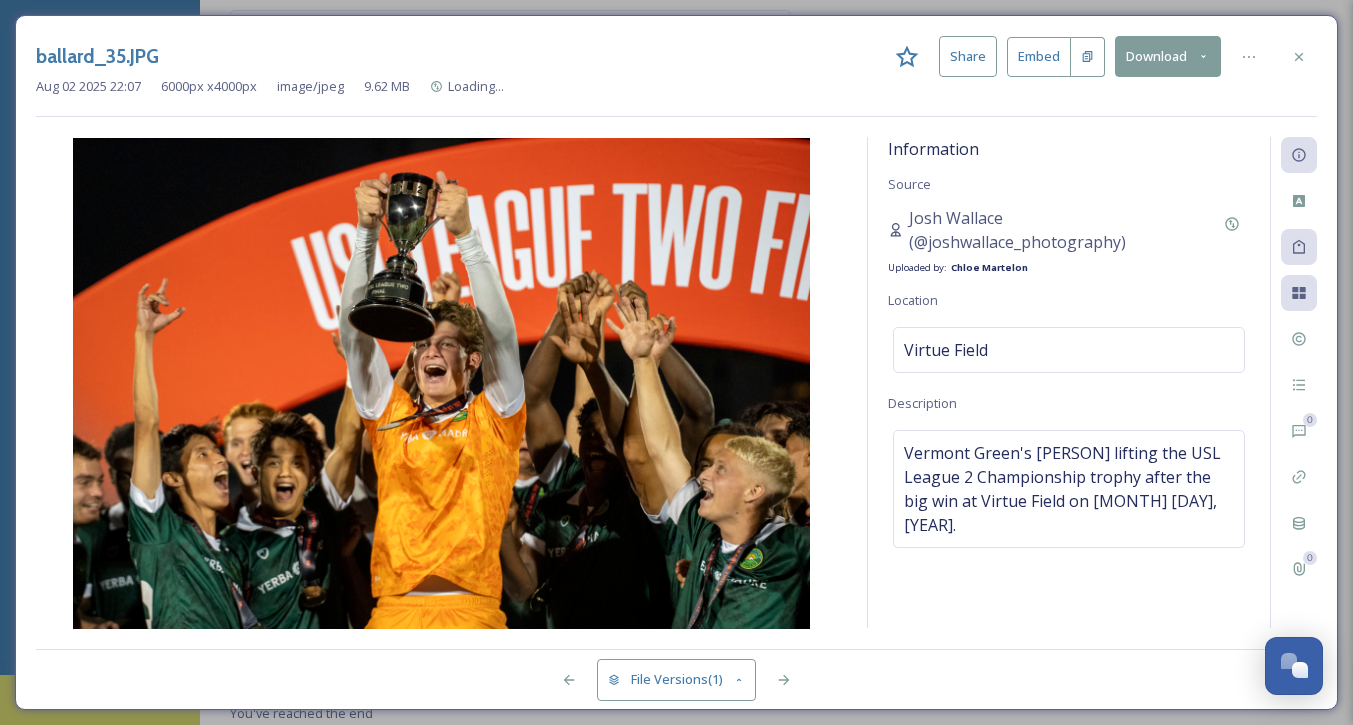 click on "Download" at bounding box center (1168, 56) 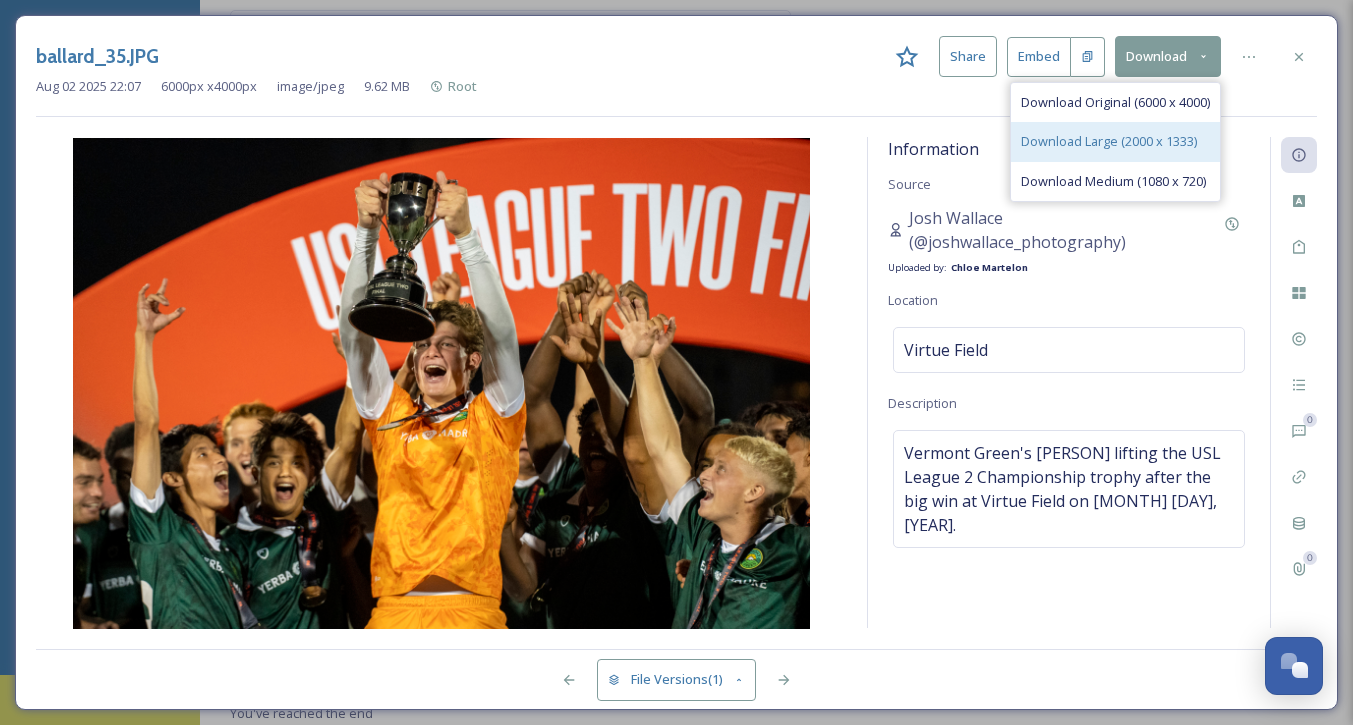 click on "Download Large (2000 x 1333)" at bounding box center (1109, 141) 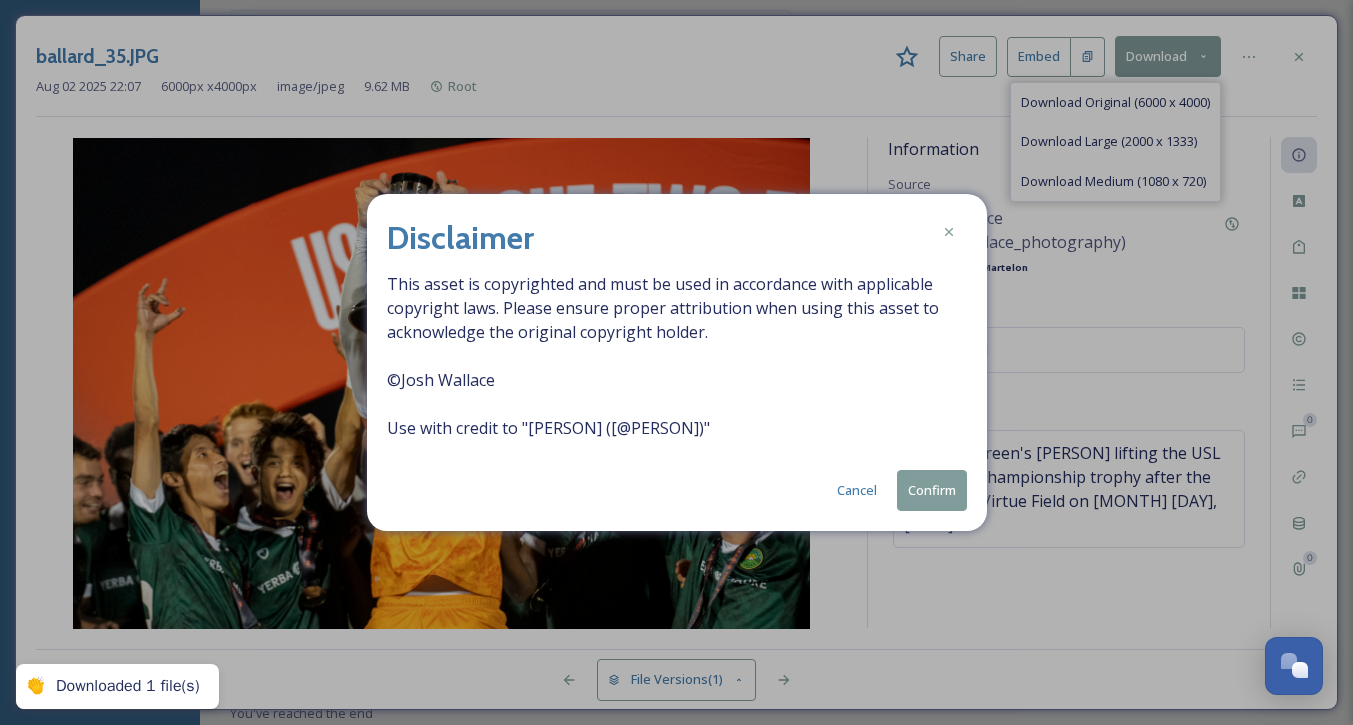 click on "Confirm" at bounding box center (932, 490) 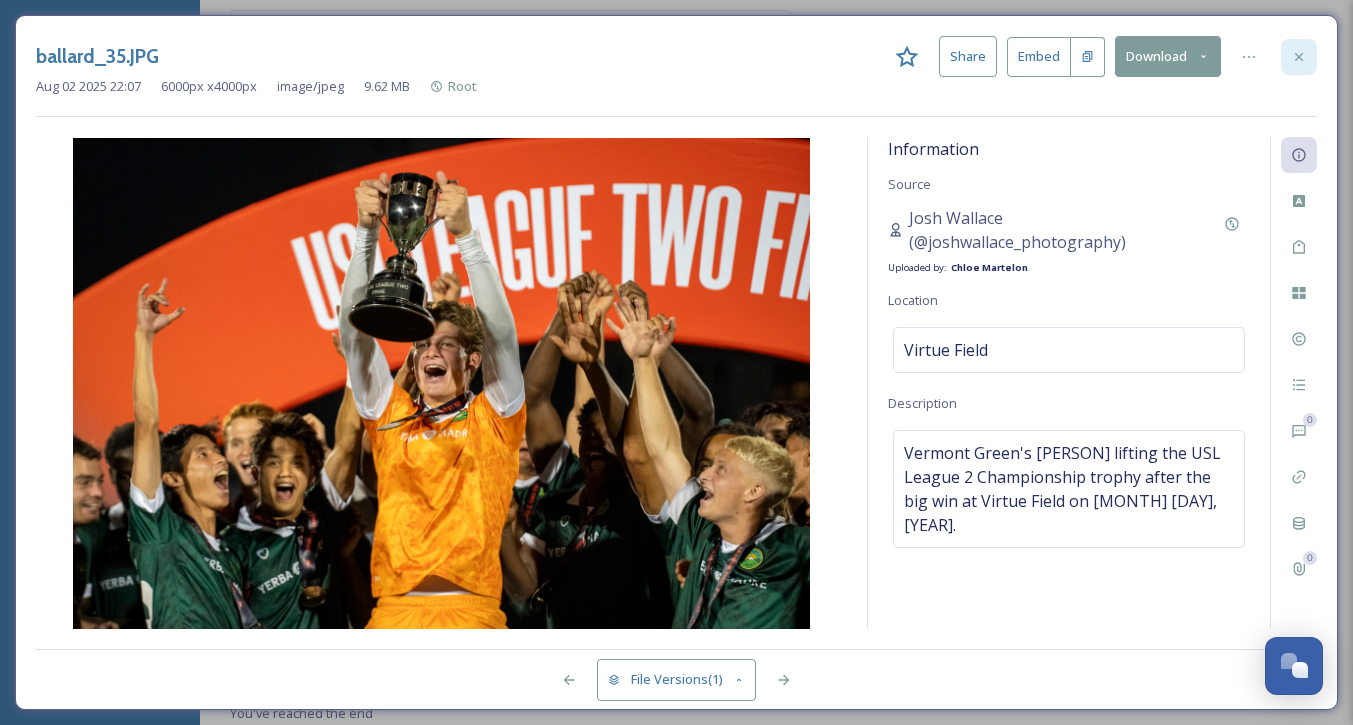 click 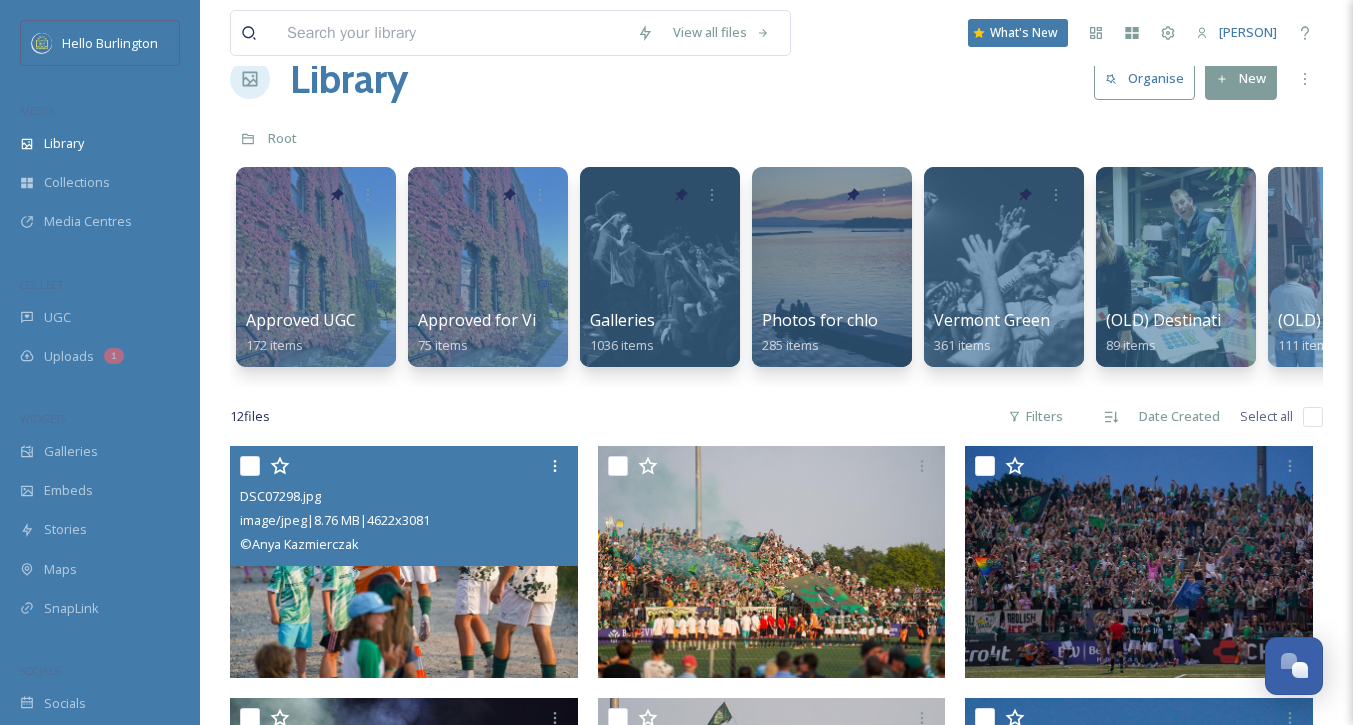 scroll, scrollTop: 44, scrollLeft: 0, axis: vertical 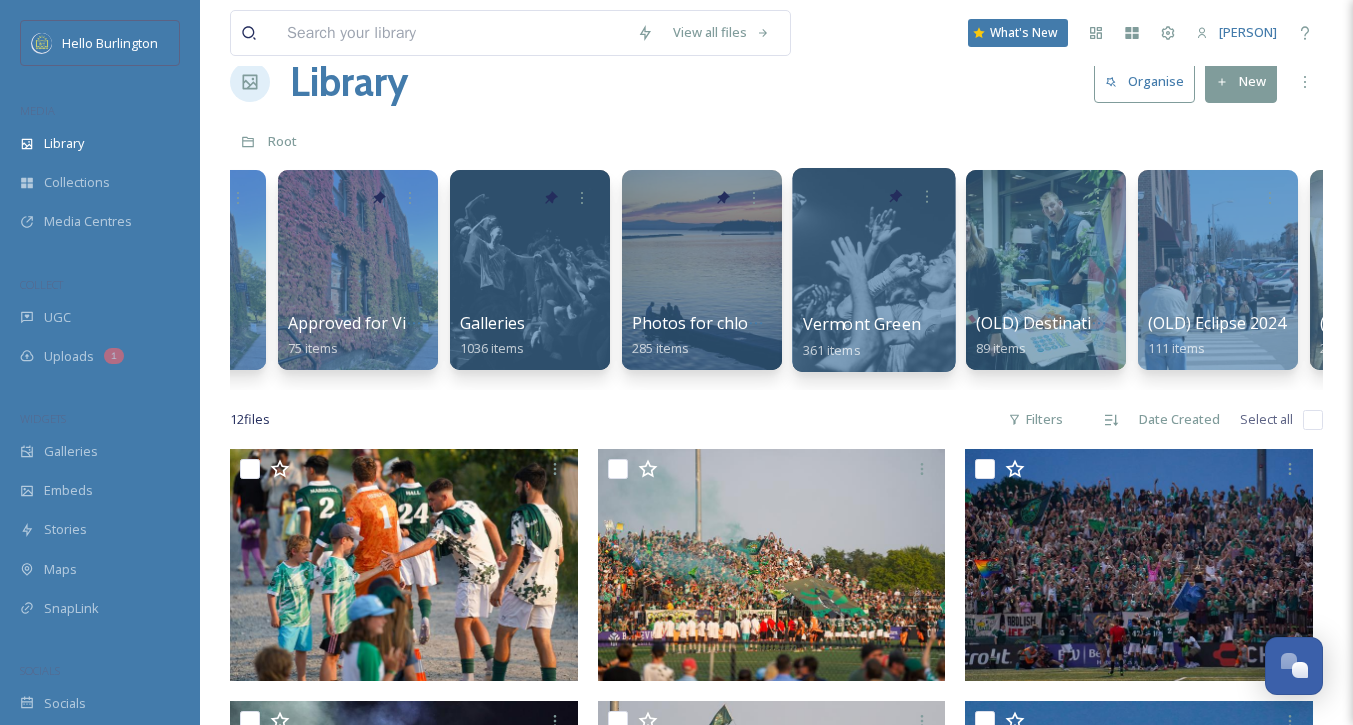 click at bounding box center (873, 270) 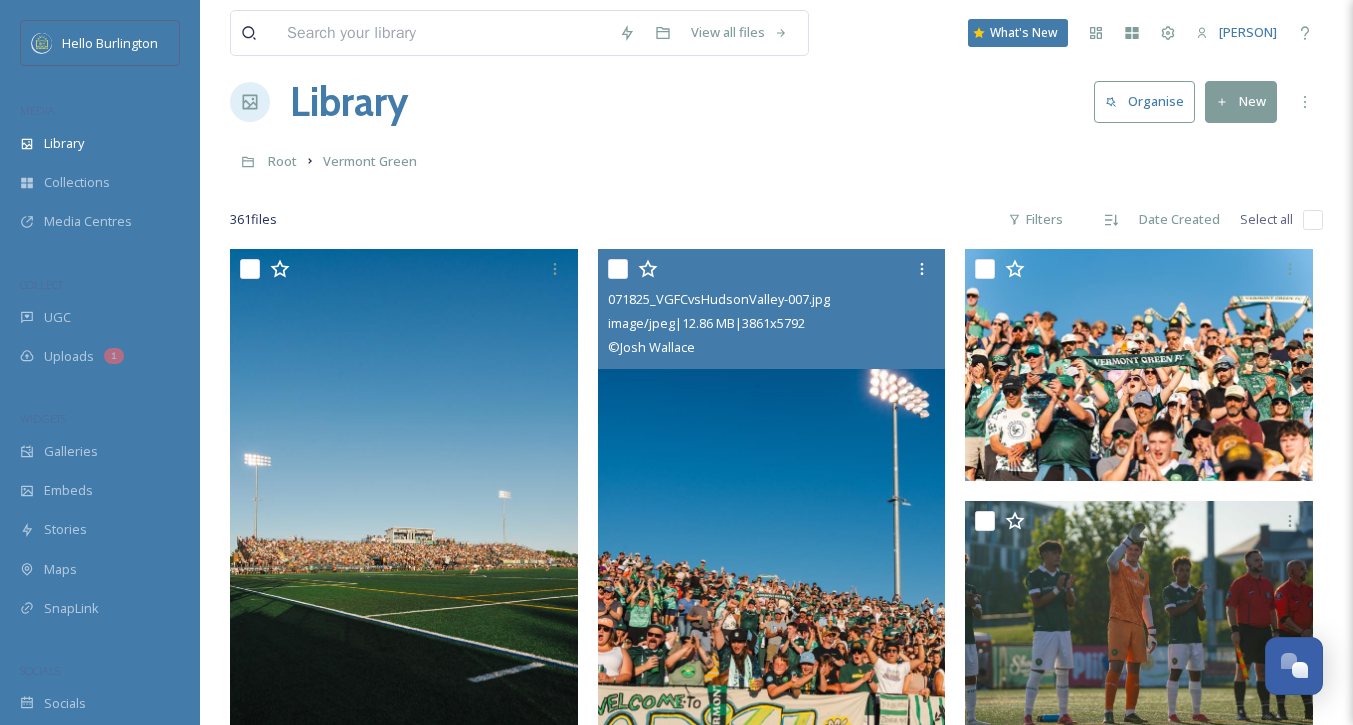 scroll, scrollTop: 2, scrollLeft: 0, axis: vertical 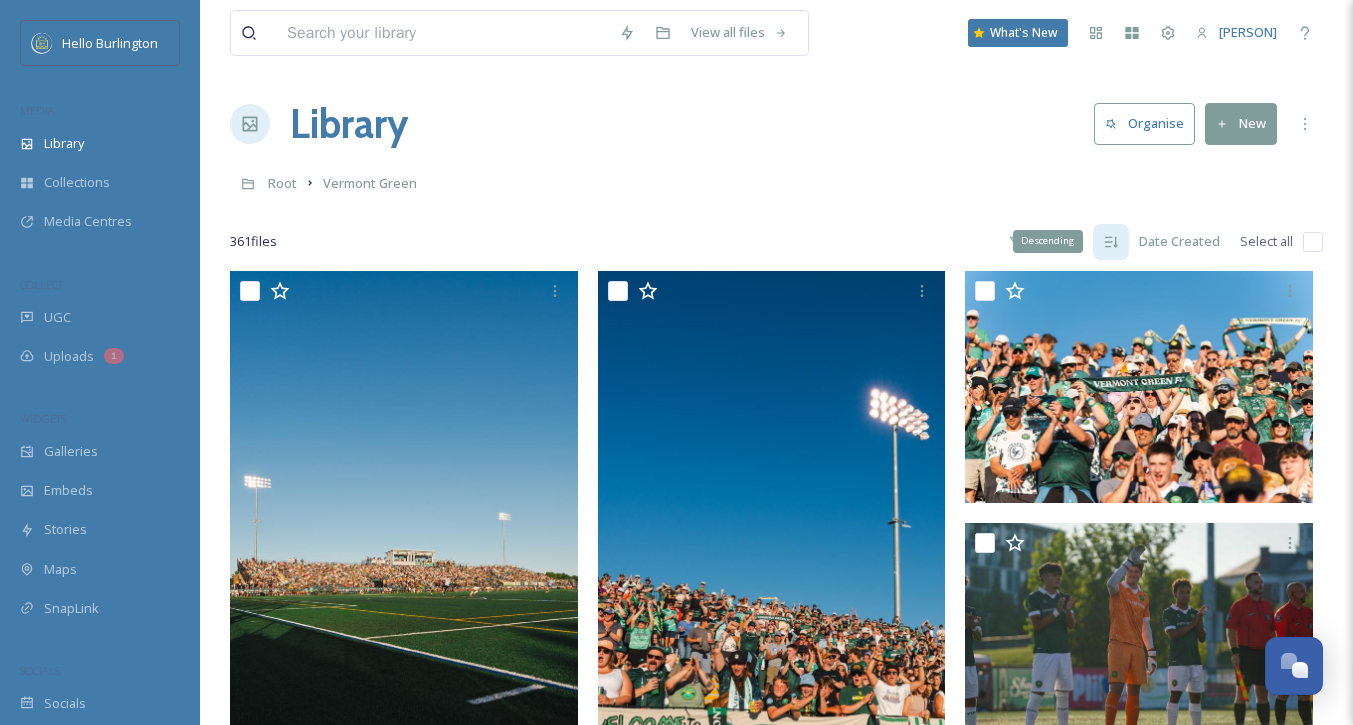 click 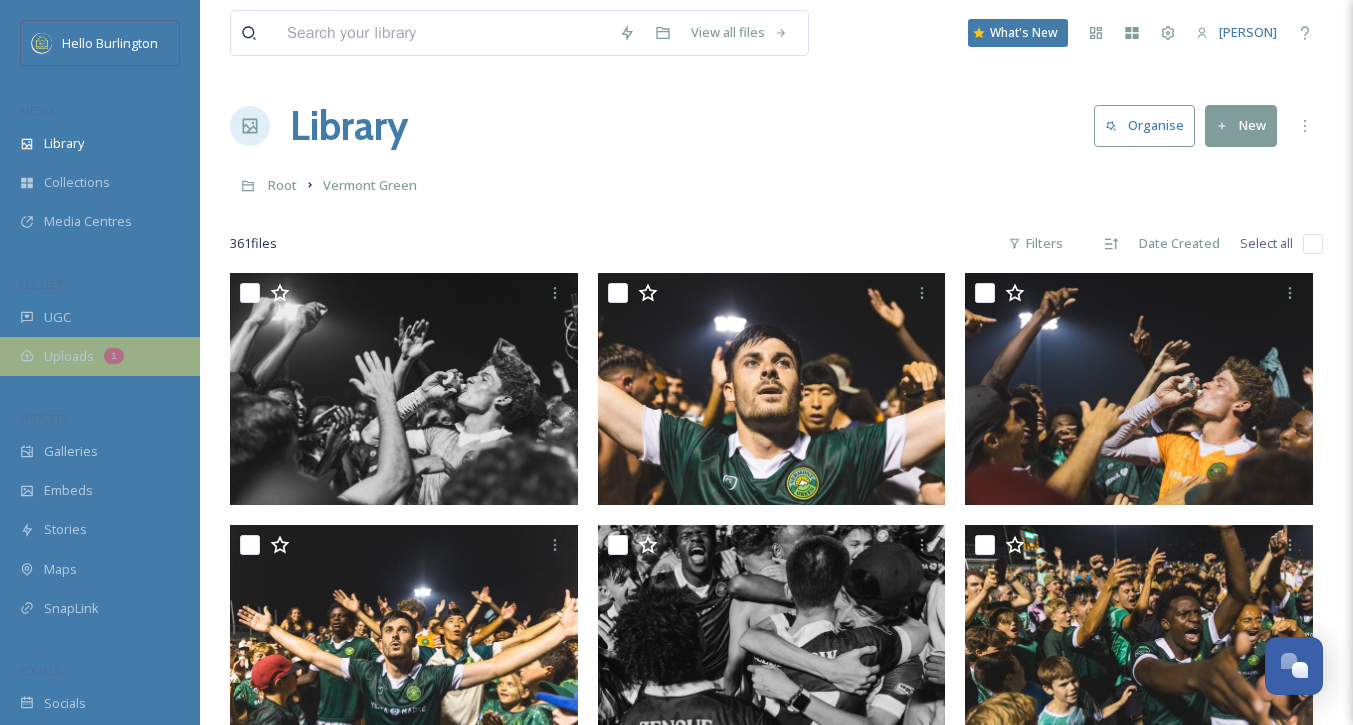 click on "Uploads 1" at bounding box center [100, 356] 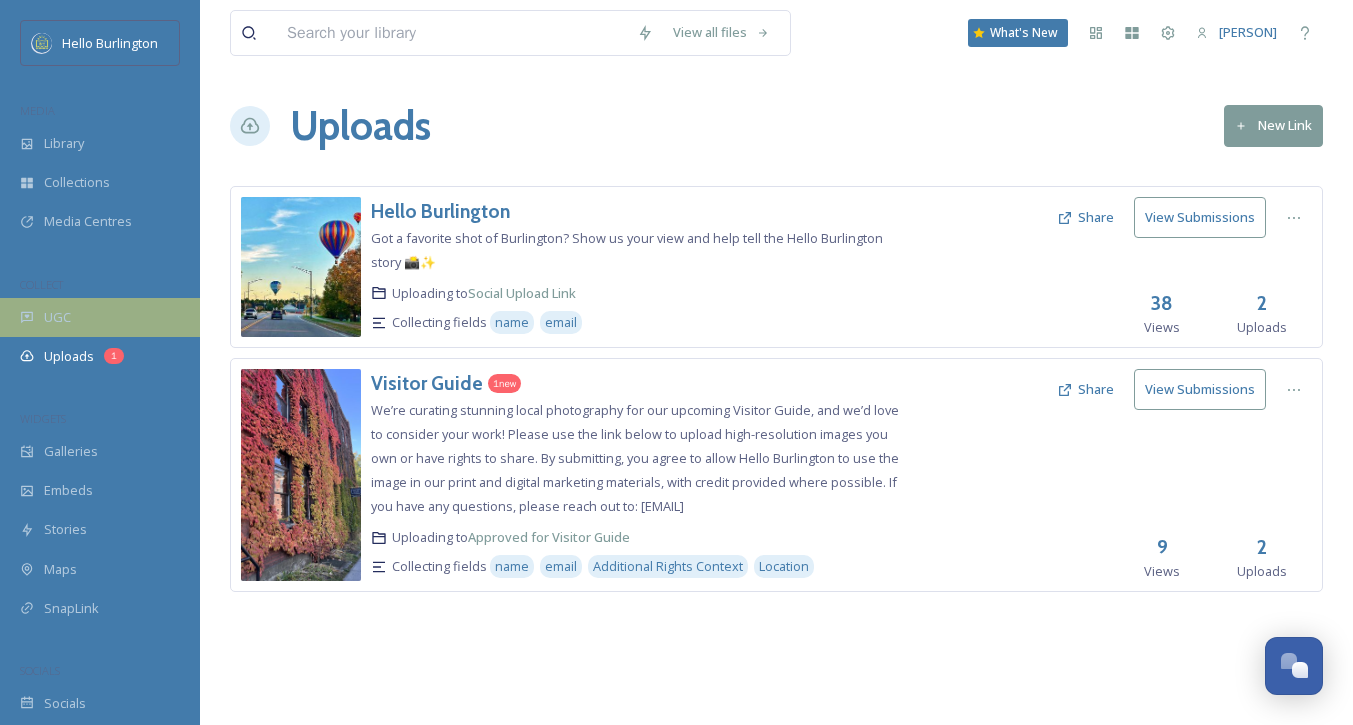 click on "UGC" at bounding box center (100, 317) 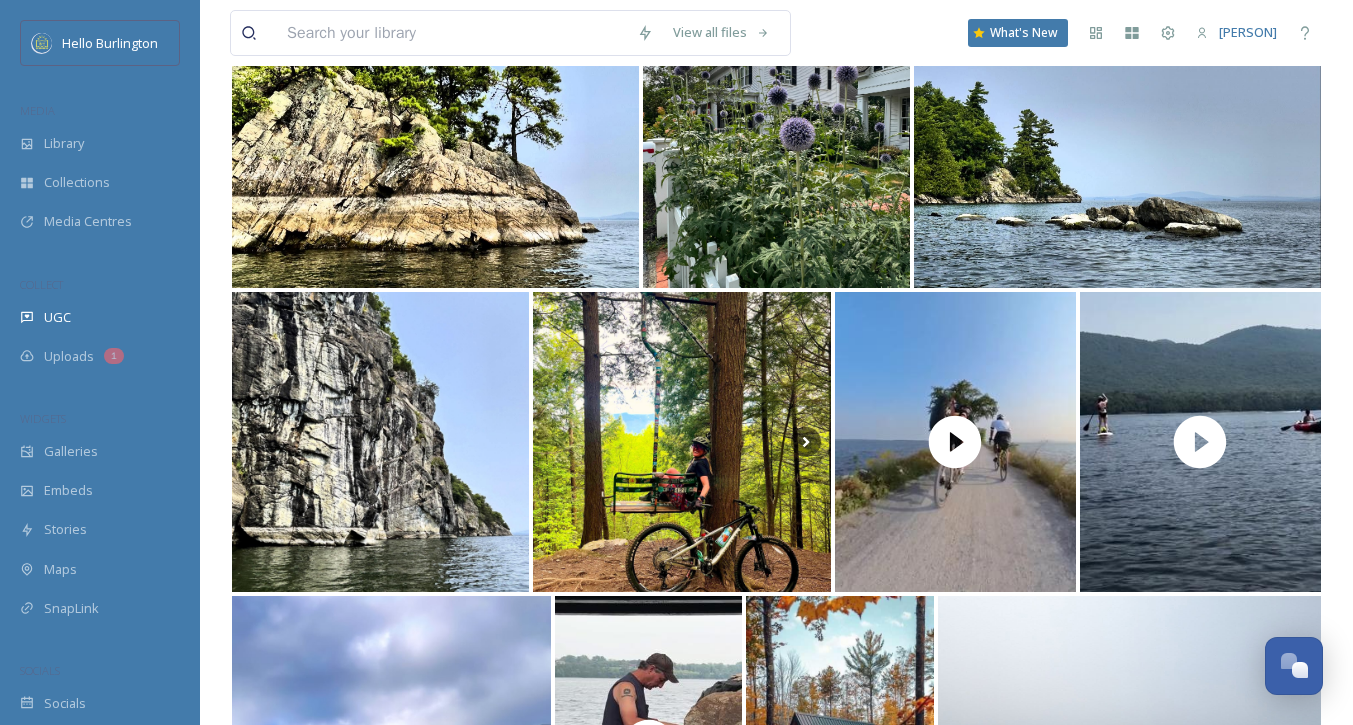 scroll, scrollTop: 0, scrollLeft: 0, axis: both 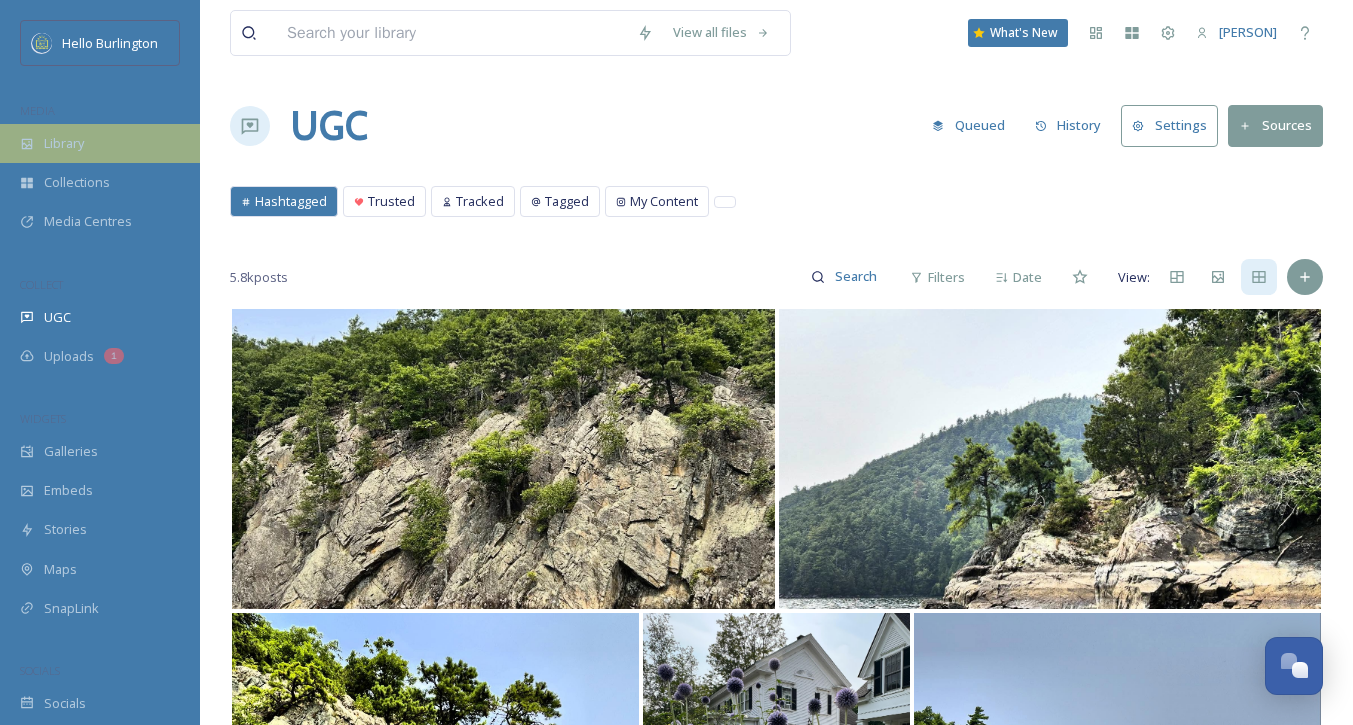click on "Library" at bounding box center (100, 143) 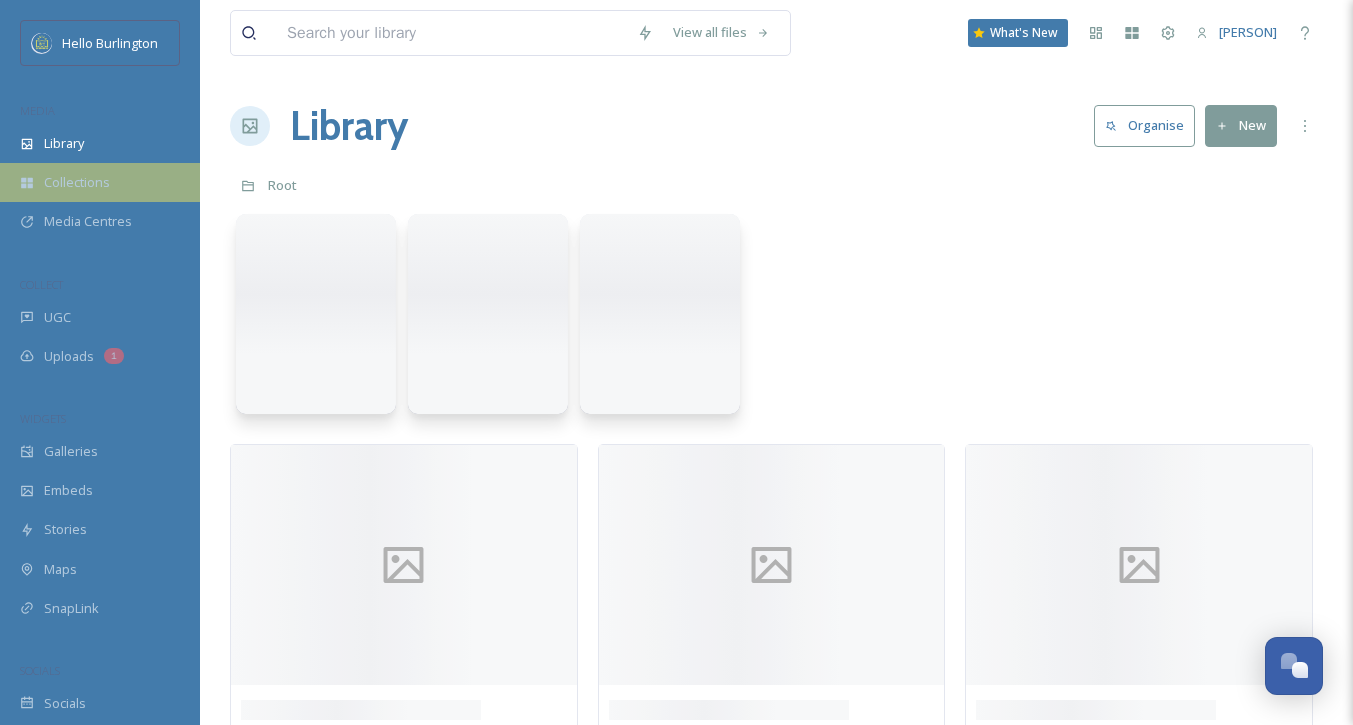 click on "Collections" at bounding box center [77, 182] 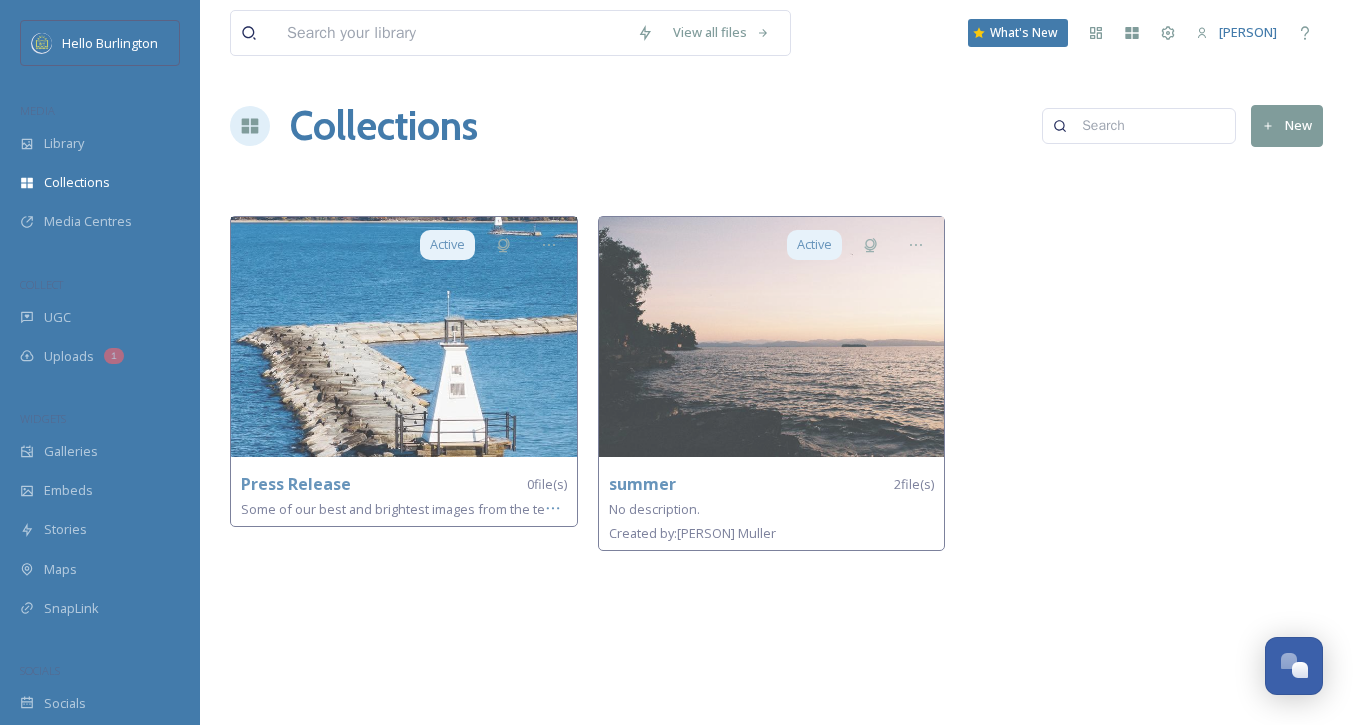 click on "MEDIA" at bounding box center [100, 111] 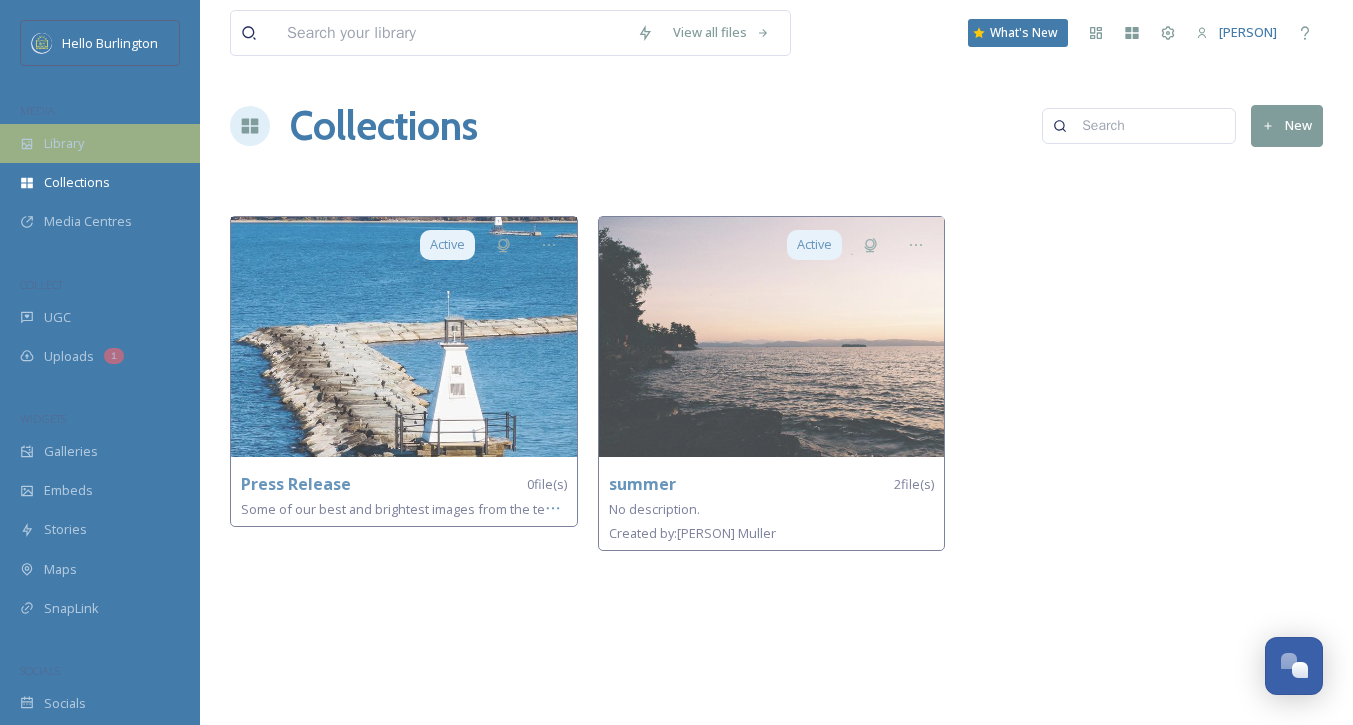 click on "Library" at bounding box center [64, 143] 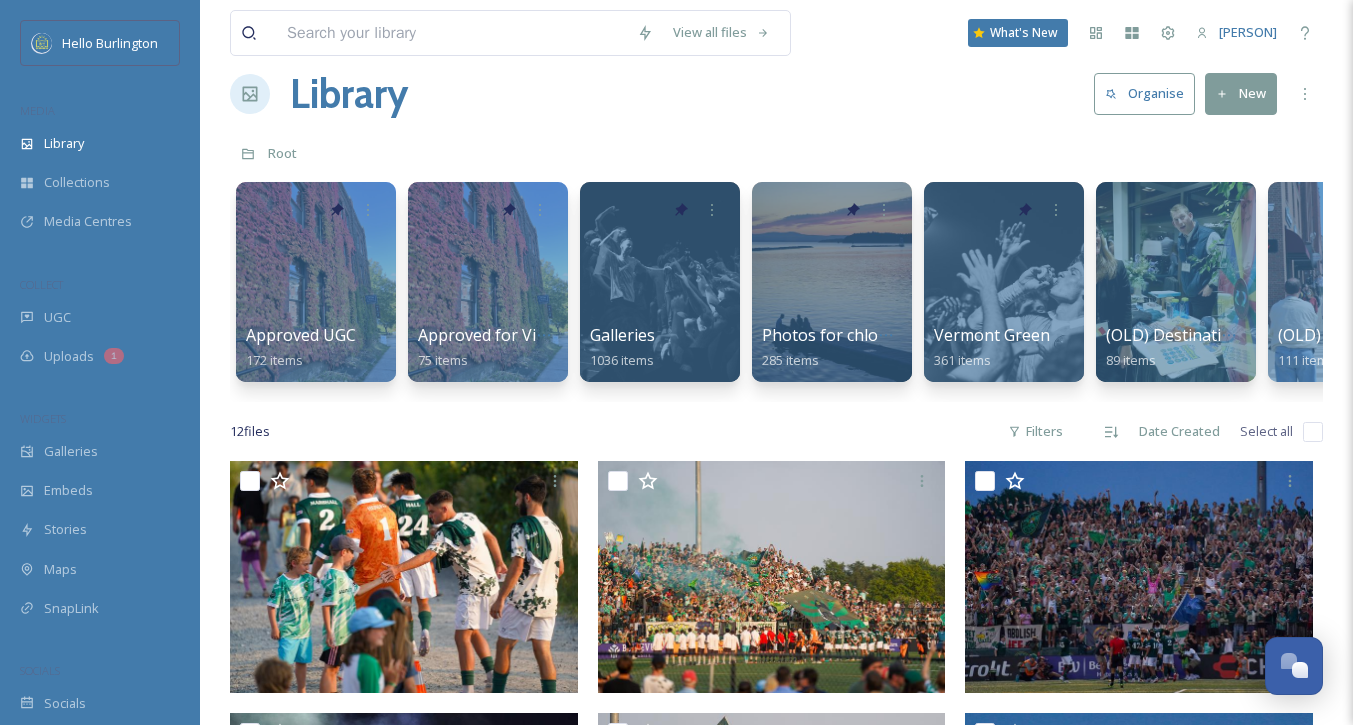 scroll, scrollTop: 0, scrollLeft: 0, axis: both 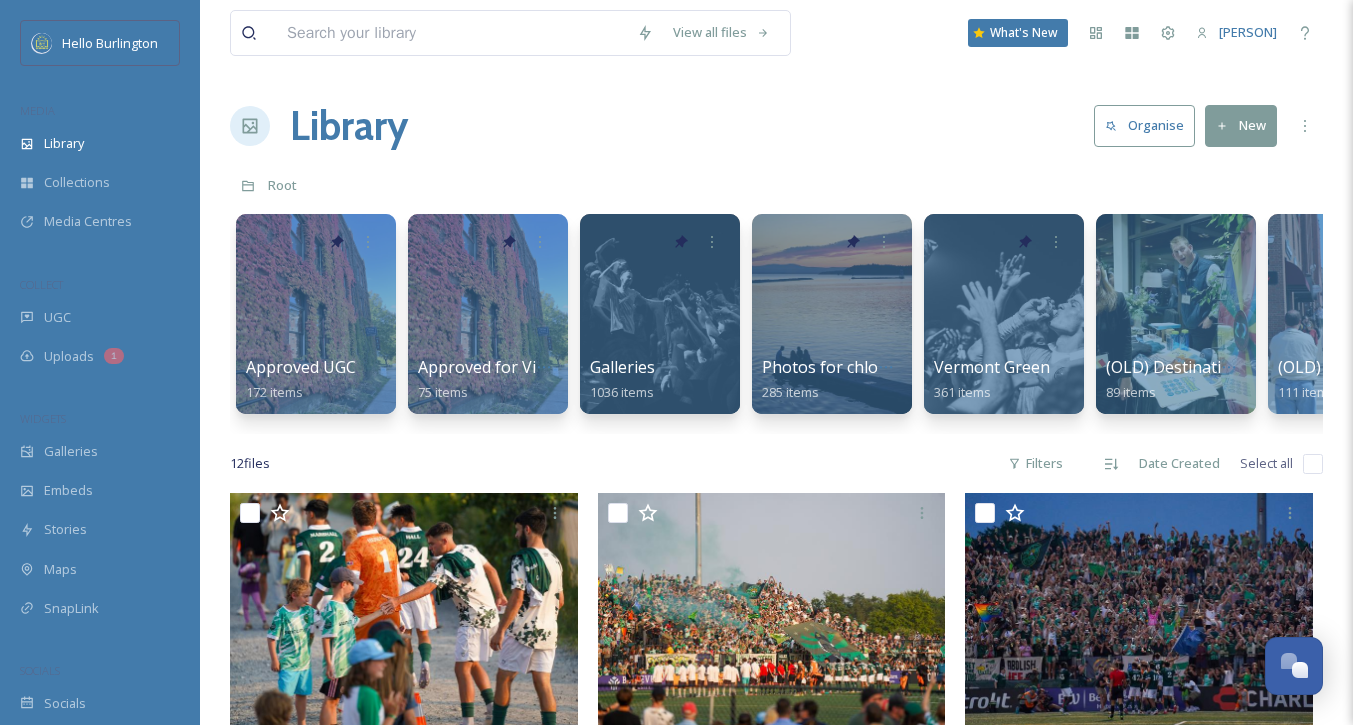 click on "New" at bounding box center [1241, 125] 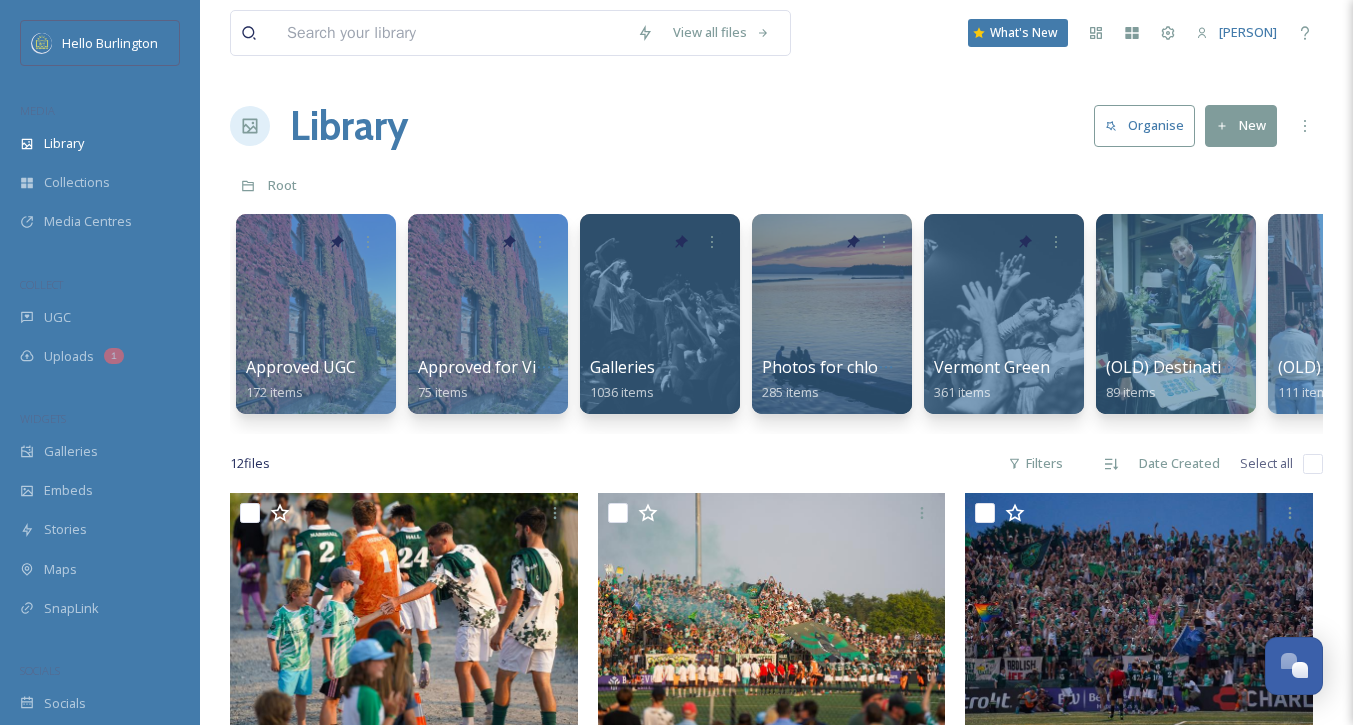 click on "View all files What's New [PERSON] Library Organise New Root Your Selections There is nothing here. Approved UGC 172   items Approved for Visitor Guide 75   items Galleries 1036   items Photos for [PERSON] to organize 285   items Vermont Green 361   items (OLD) Destination BTV 2023 89   items (OLD) Eclipse 2024 111   items (OLD) Hello Burlington Media Kit 20   items (OLD) Holidays 18   items (OLD) In House Photography 989   items (OLD) Logo and Brand Assets 93   items (OLD) Partner Content 701   items (OLD) Photographers 4   items (OLD) Social Media 200   items (OLD) Staff 1   item (OLD) Upload 16   items (OLD) Videos 11   items Accommodations 0   items Activities & Experiences 24   items Brand Assets 0   items Events 7   items Food & Drink 11   items In House Photography 0   items Landscapes 7   items Marketing Use 0   items Meetings 0   items Meetings and Conferences 133   items Merch 168   items Neighborhoods & Regions 13   items Partners / Businesses 0   items People & Lifestyle 0   items Seasons 17   0" at bounding box center [776, 757] 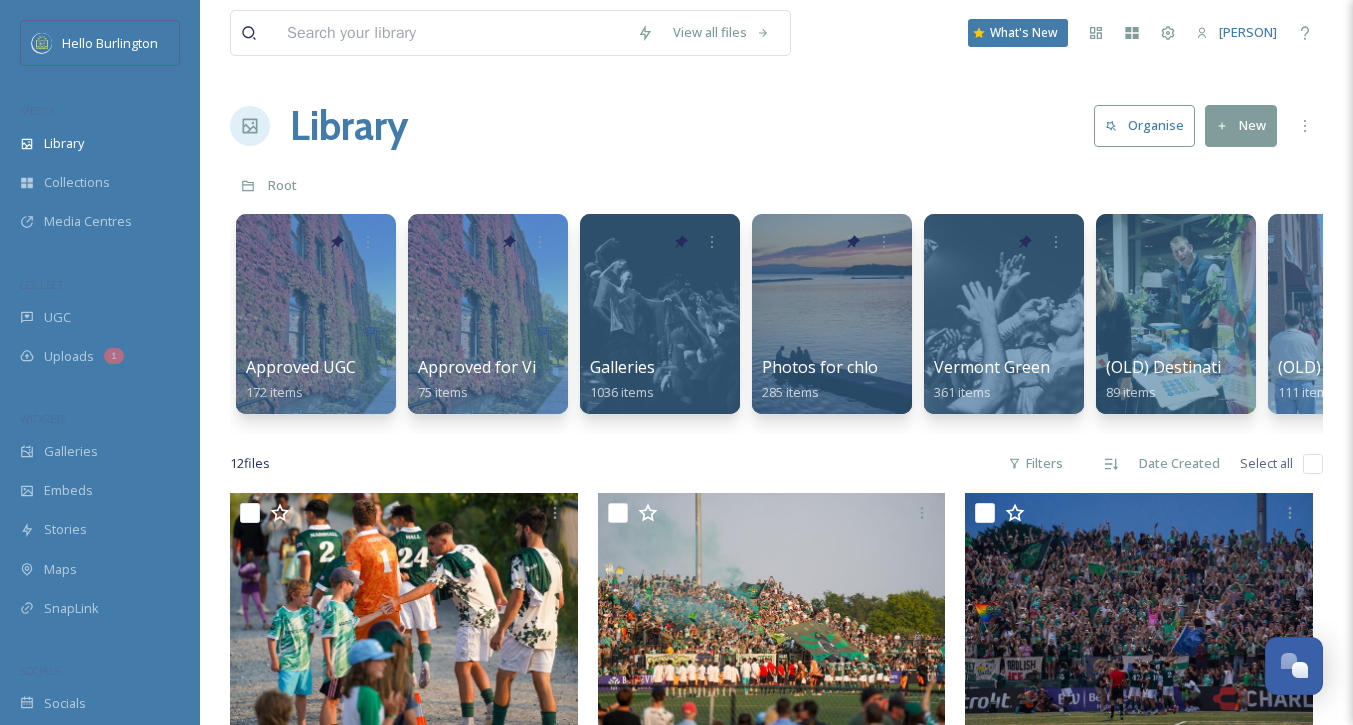 click on "Library Organise New" at bounding box center (776, 126) 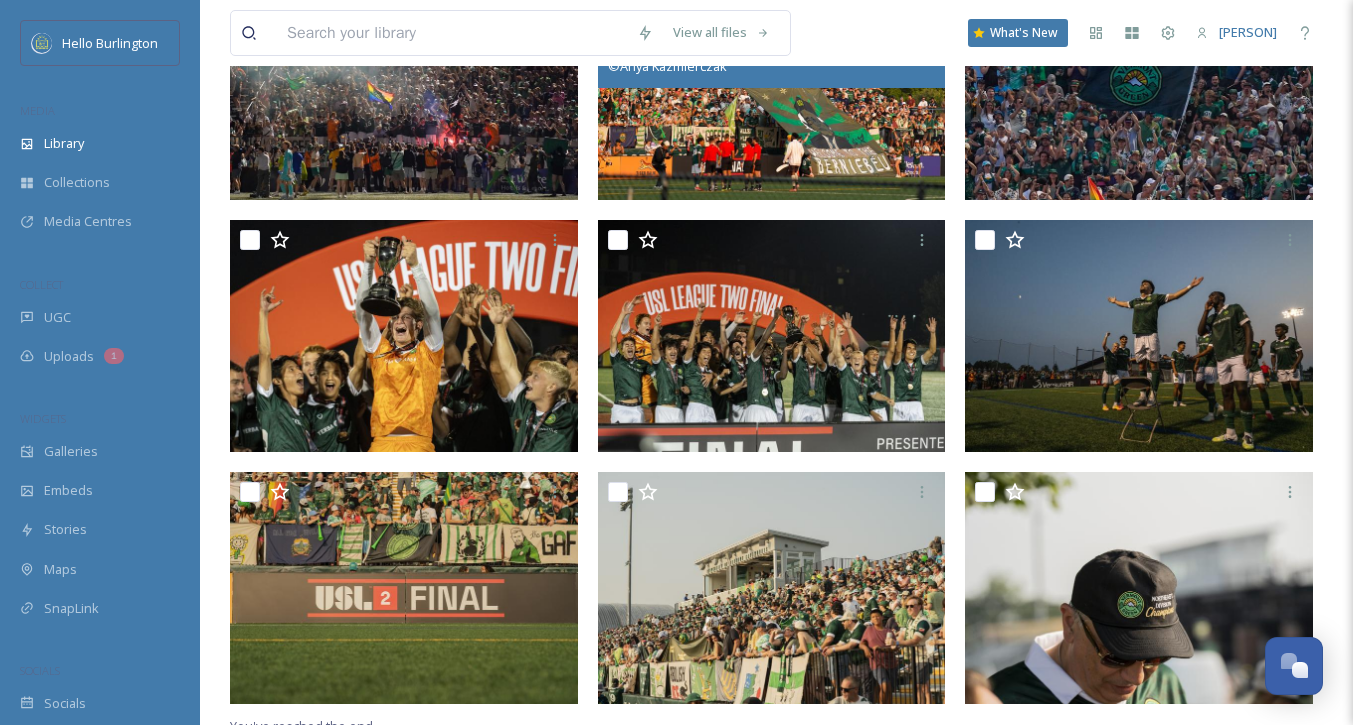 scroll, scrollTop: 790, scrollLeft: 0, axis: vertical 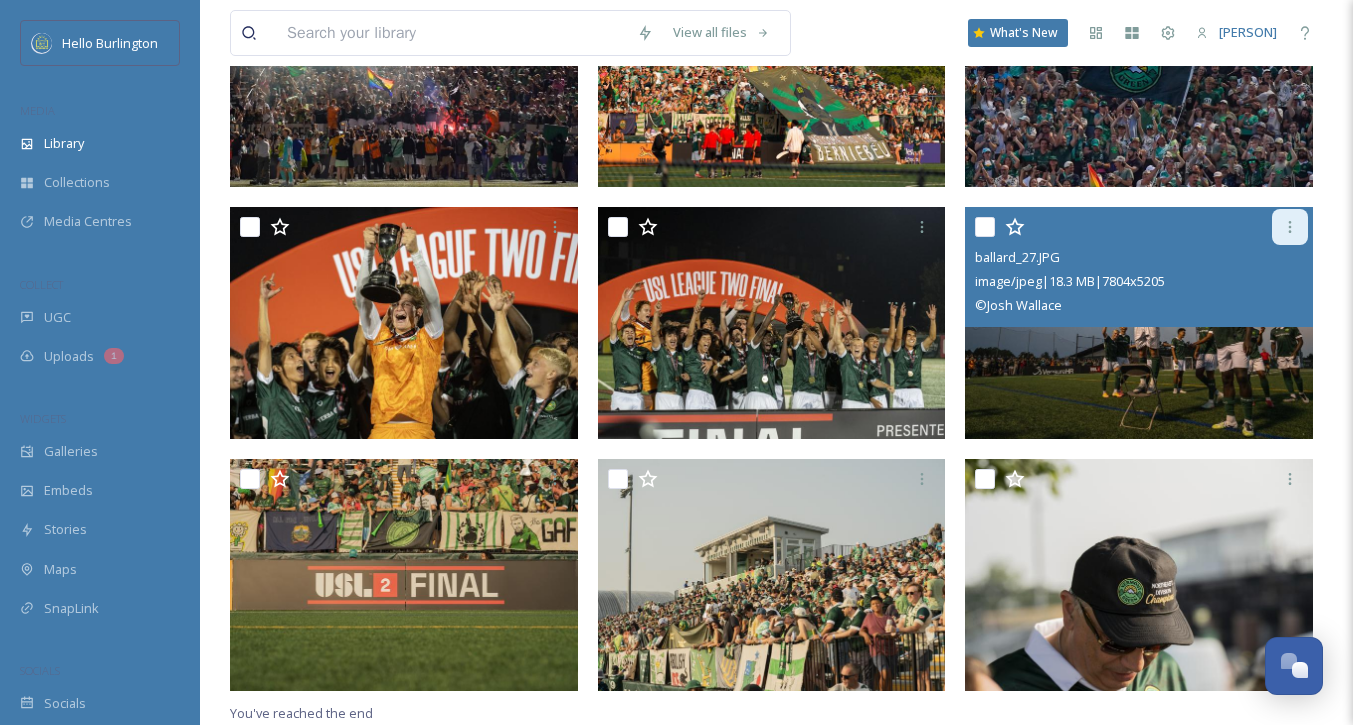 click at bounding box center [1290, 227] 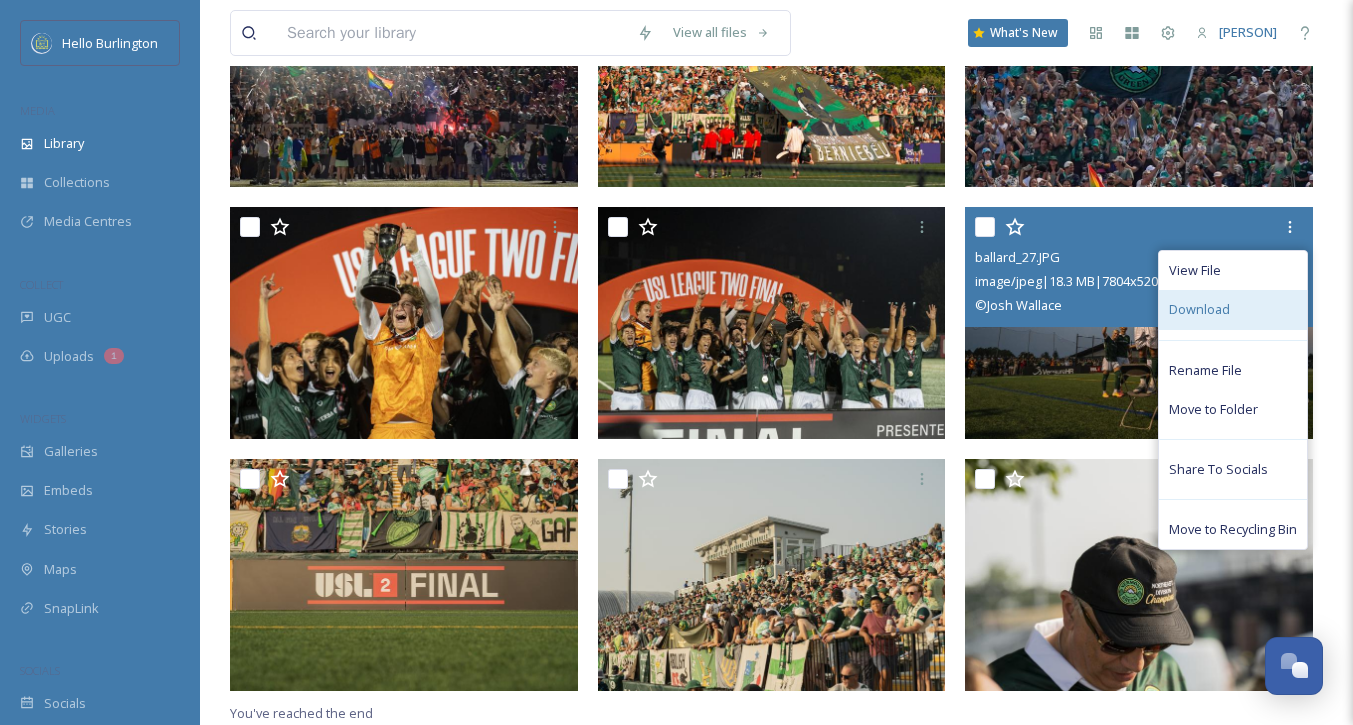 click on "Download" at bounding box center (1233, 309) 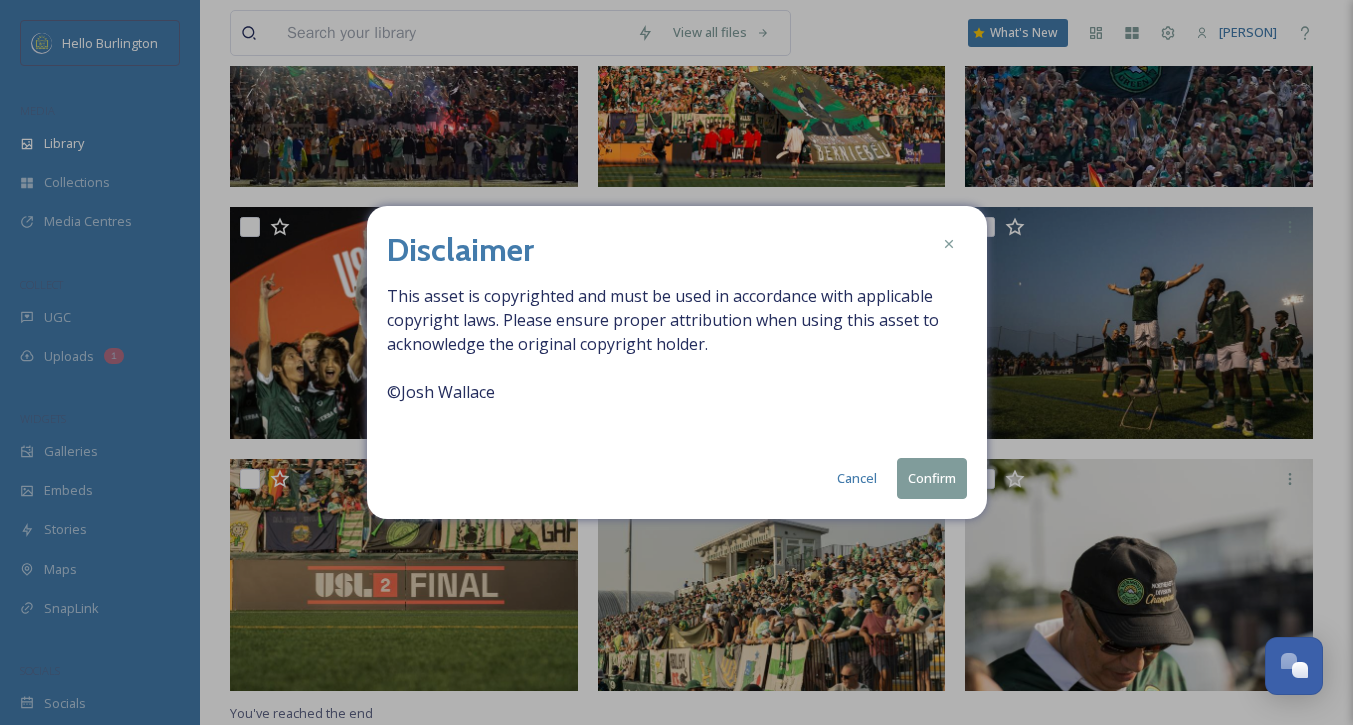 click on "Confirm" at bounding box center (932, 478) 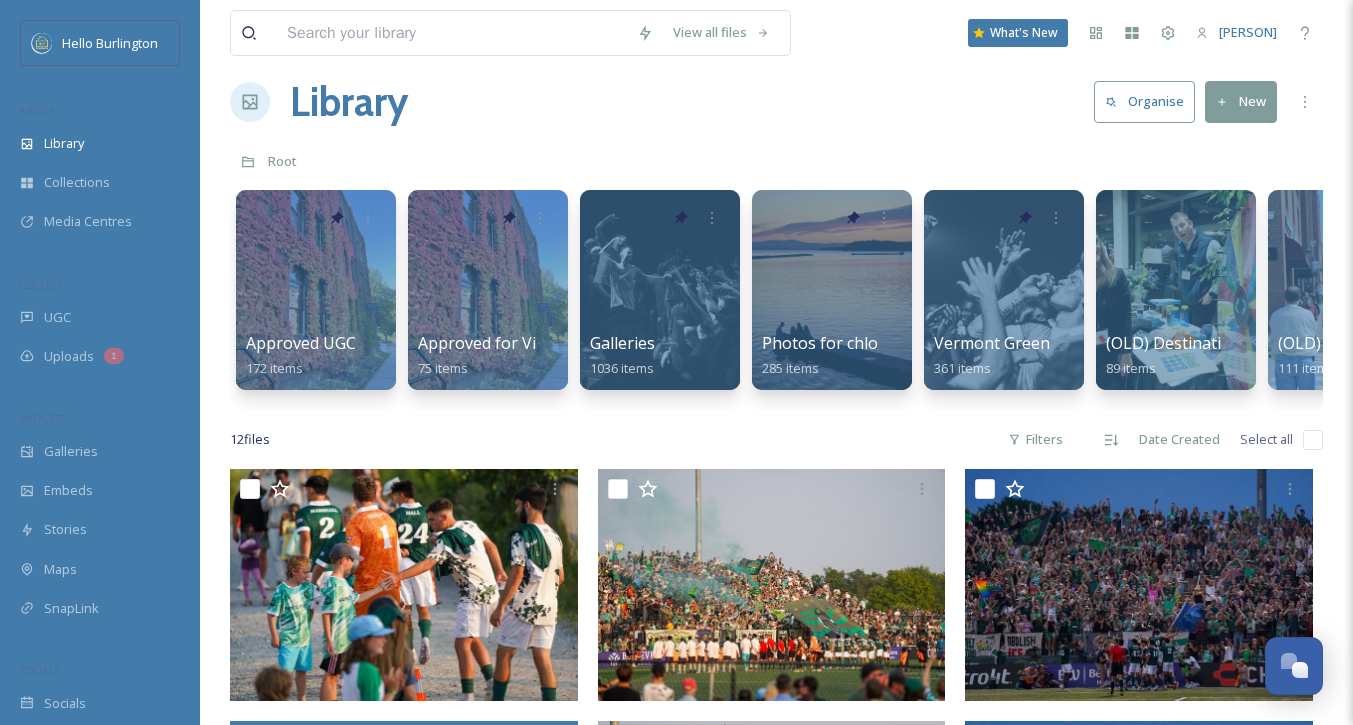scroll, scrollTop: 4, scrollLeft: 0, axis: vertical 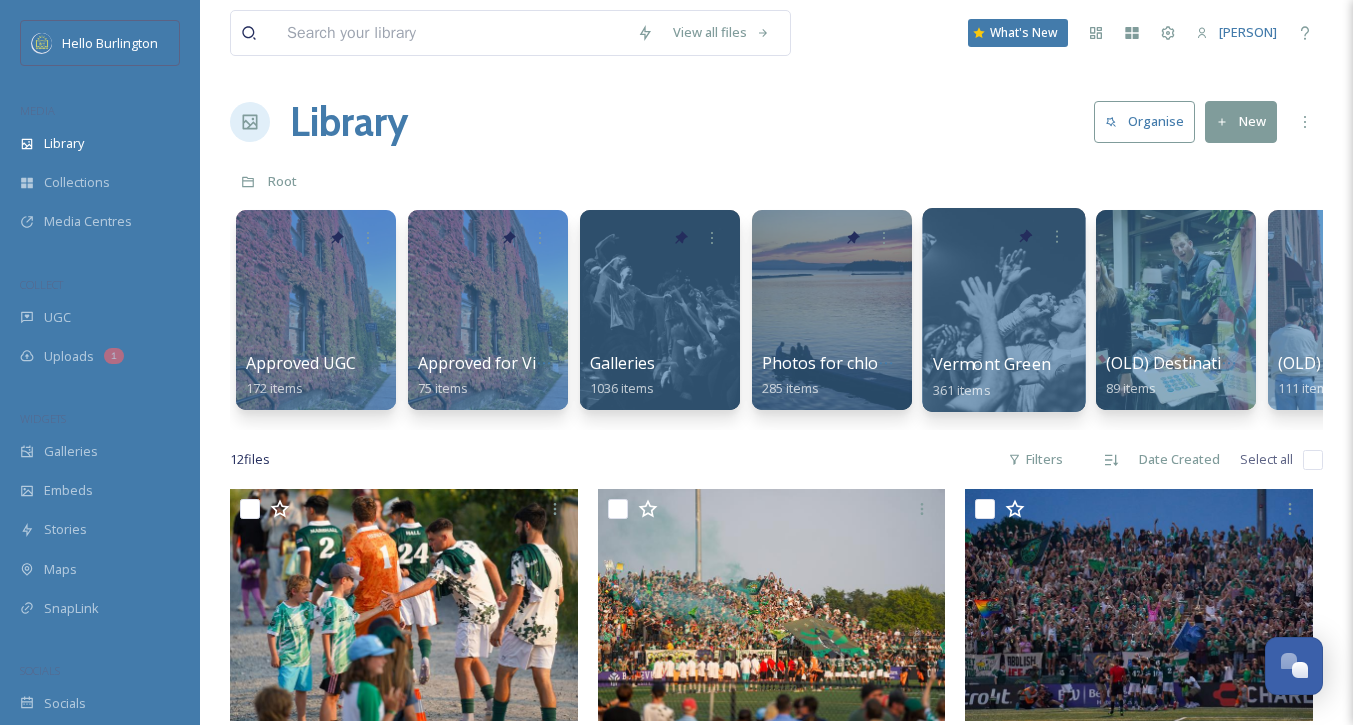 click at bounding box center (1003, 310) 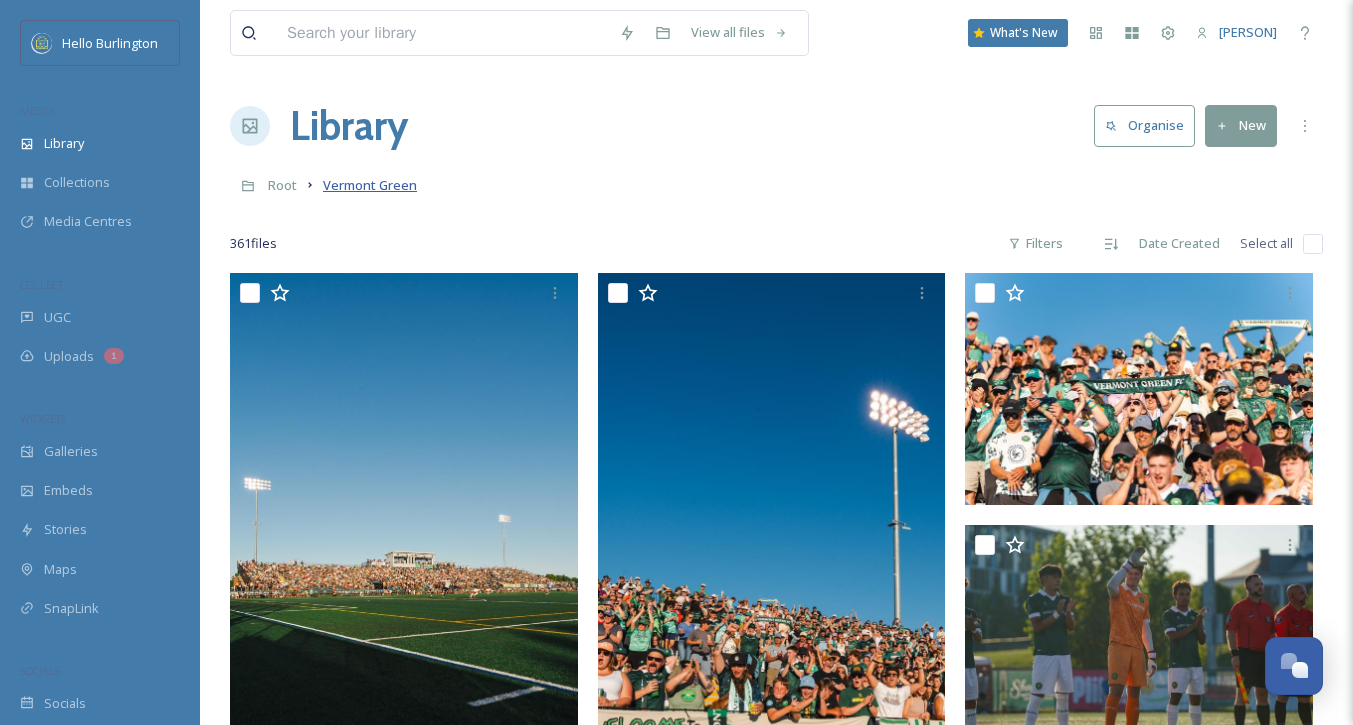 click on "Vermont Green" at bounding box center [370, 185] 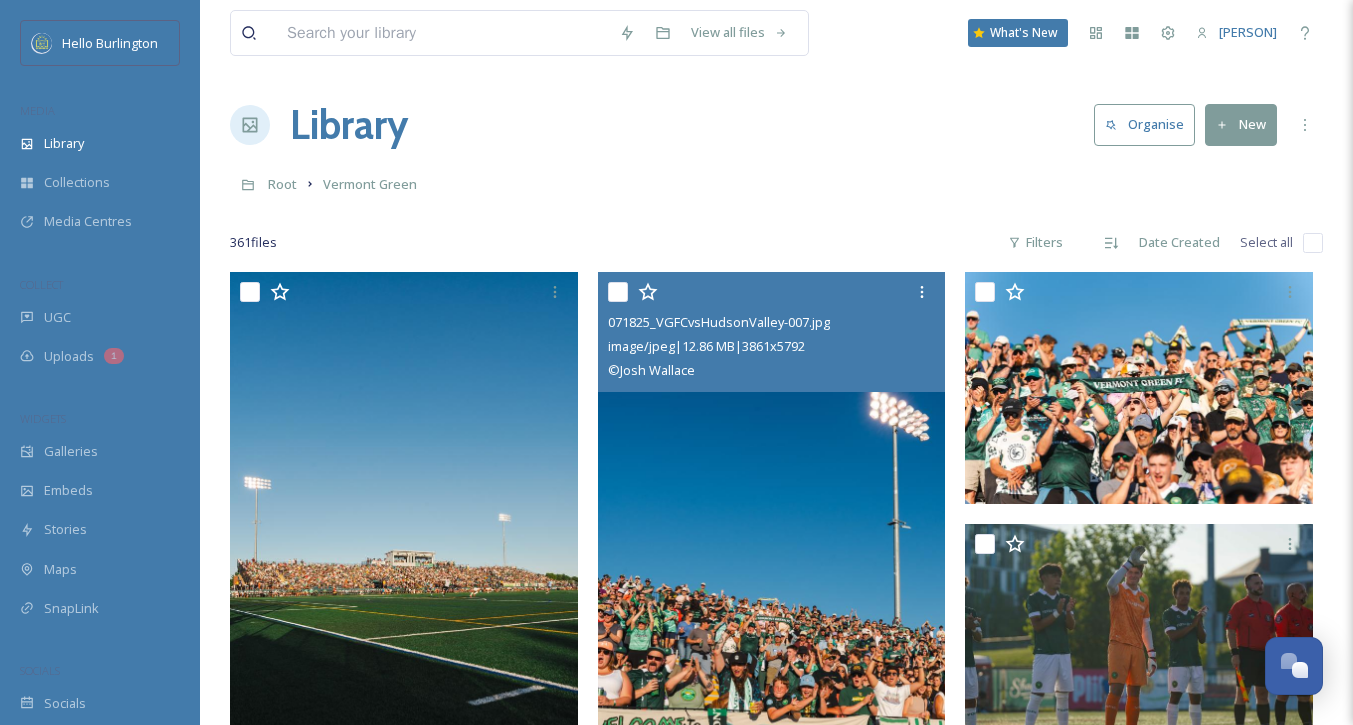 scroll, scrollTop: 3, scrollLeft: 0, axis: vertical 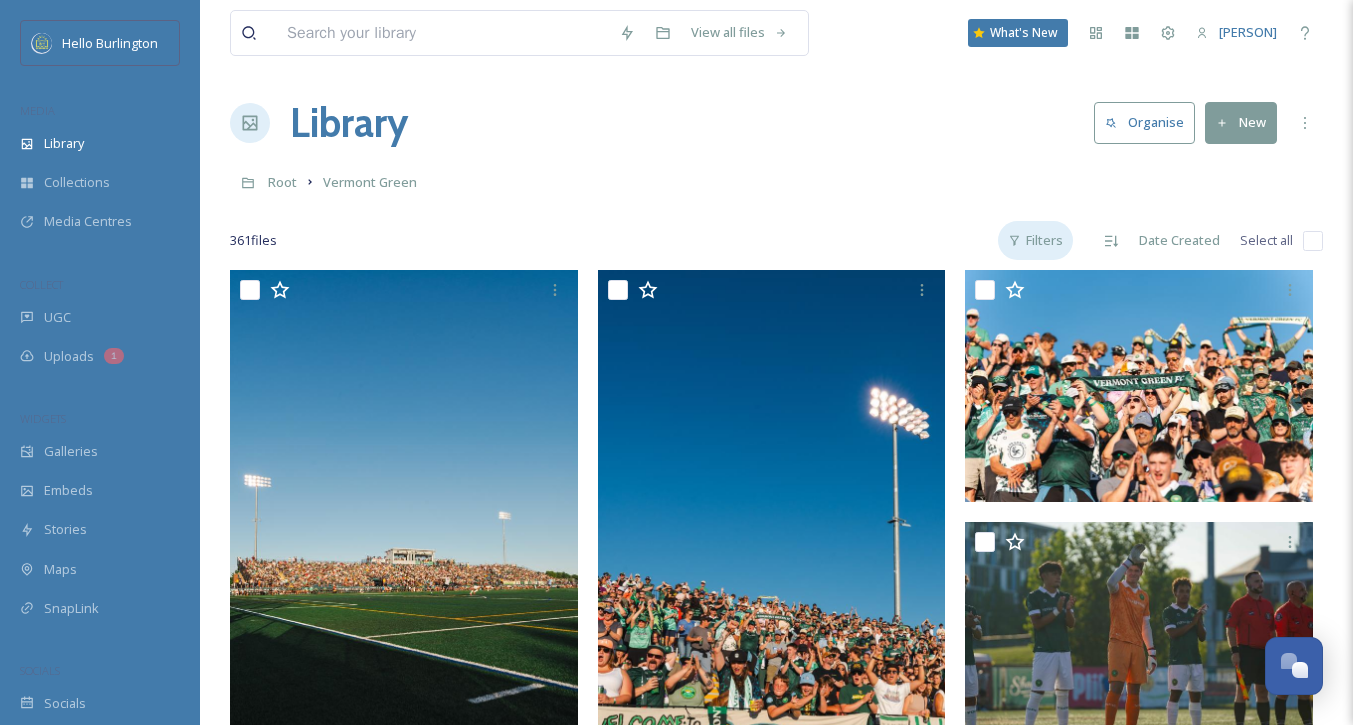 click on "Filters" at bounding box center (1035, 240) 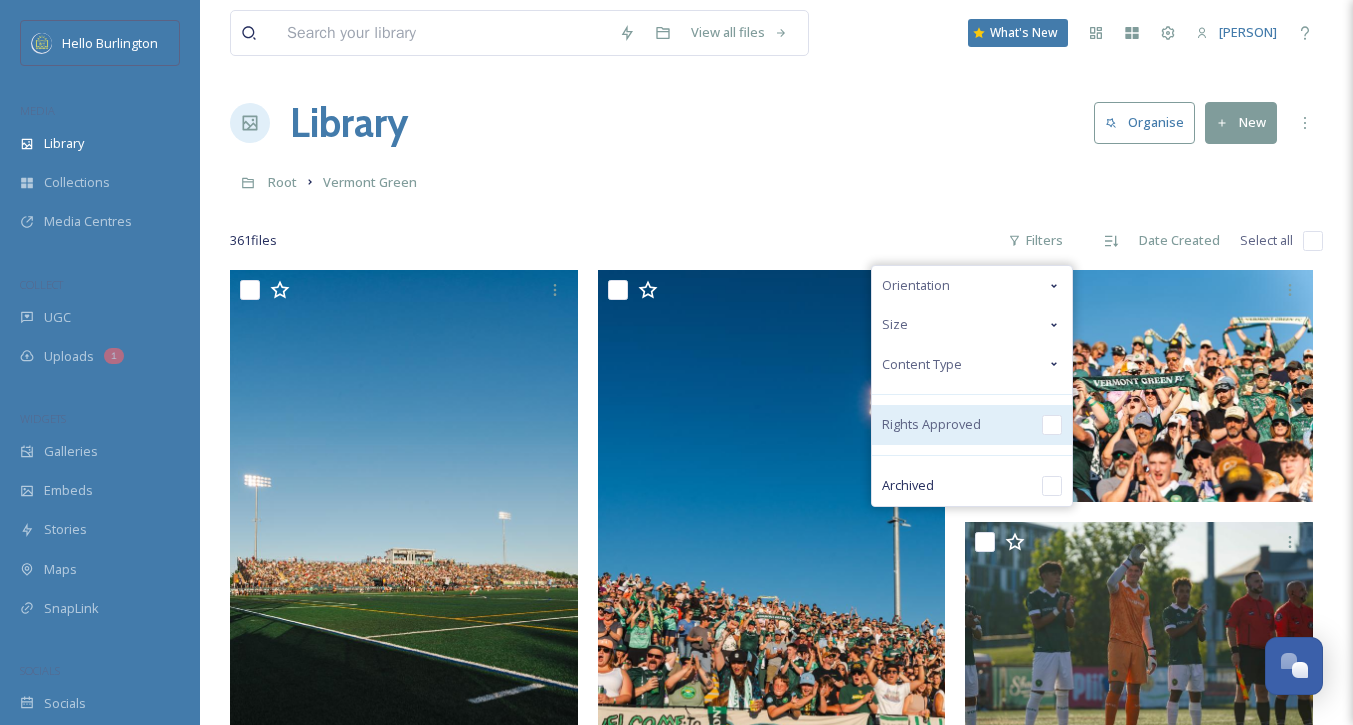 click on "Rights Approved" at bounding box center [972, 425] 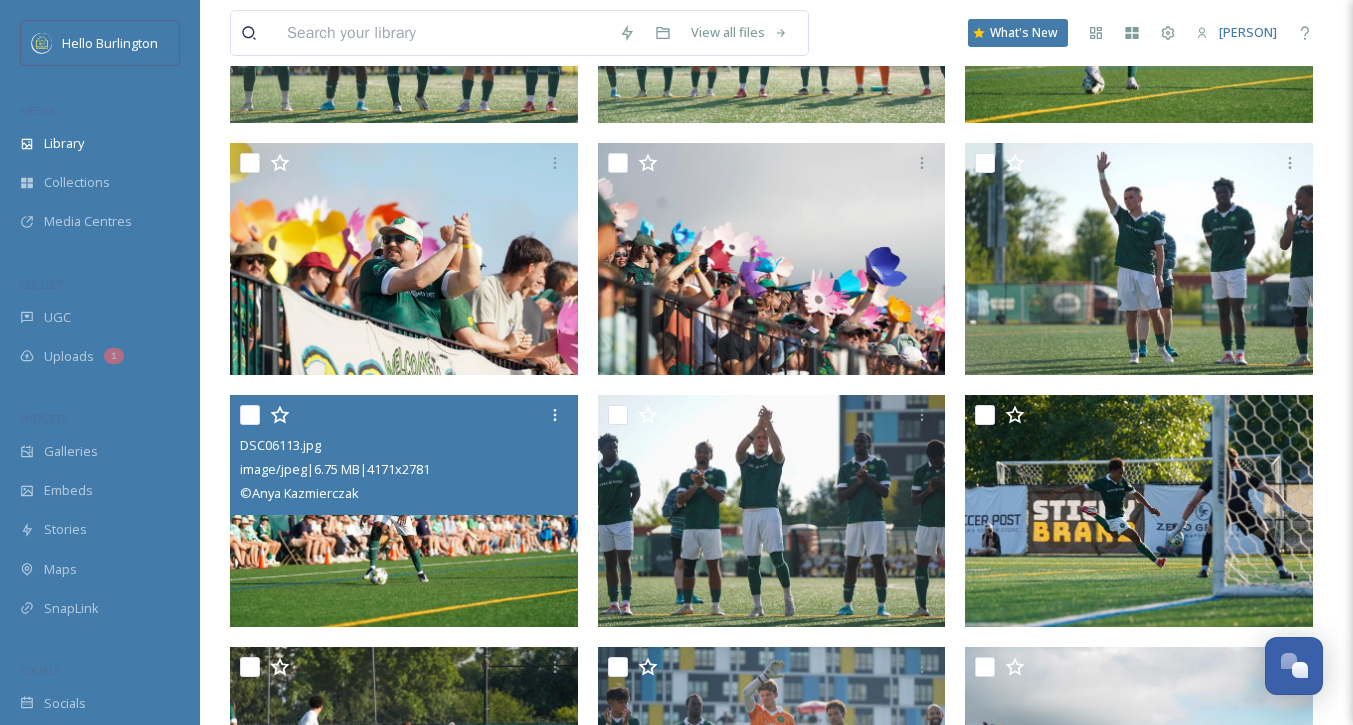 scroll, scrollTop: 8469, scrollLeft: 0, axis: vertical 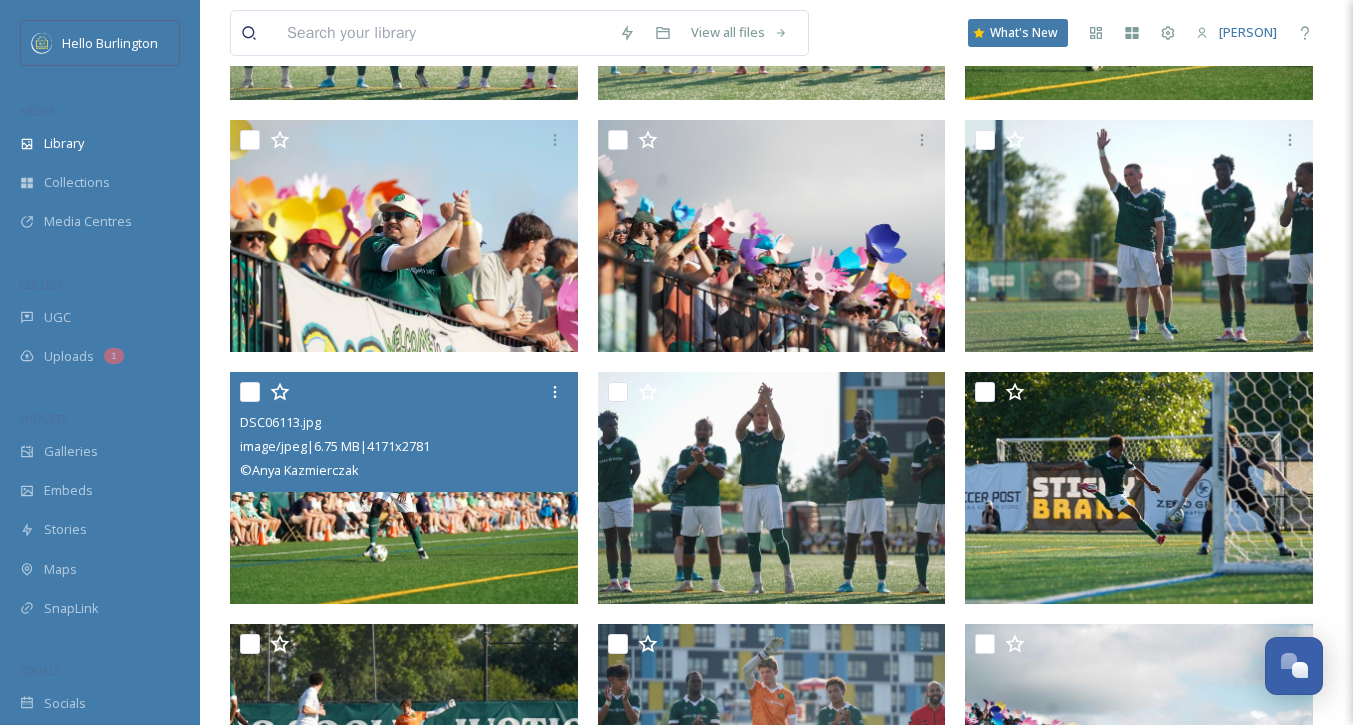 click at bounding box center [404, 488] 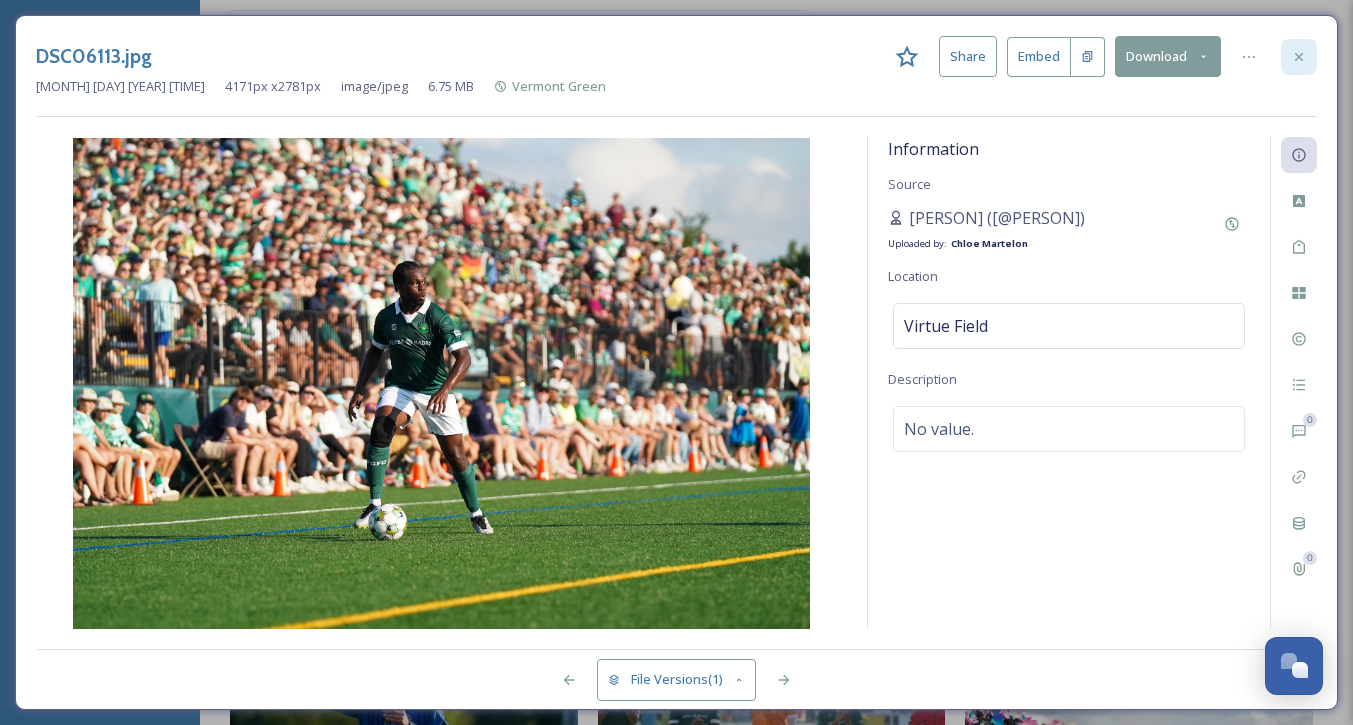 click at bounding box center [1299, 57] 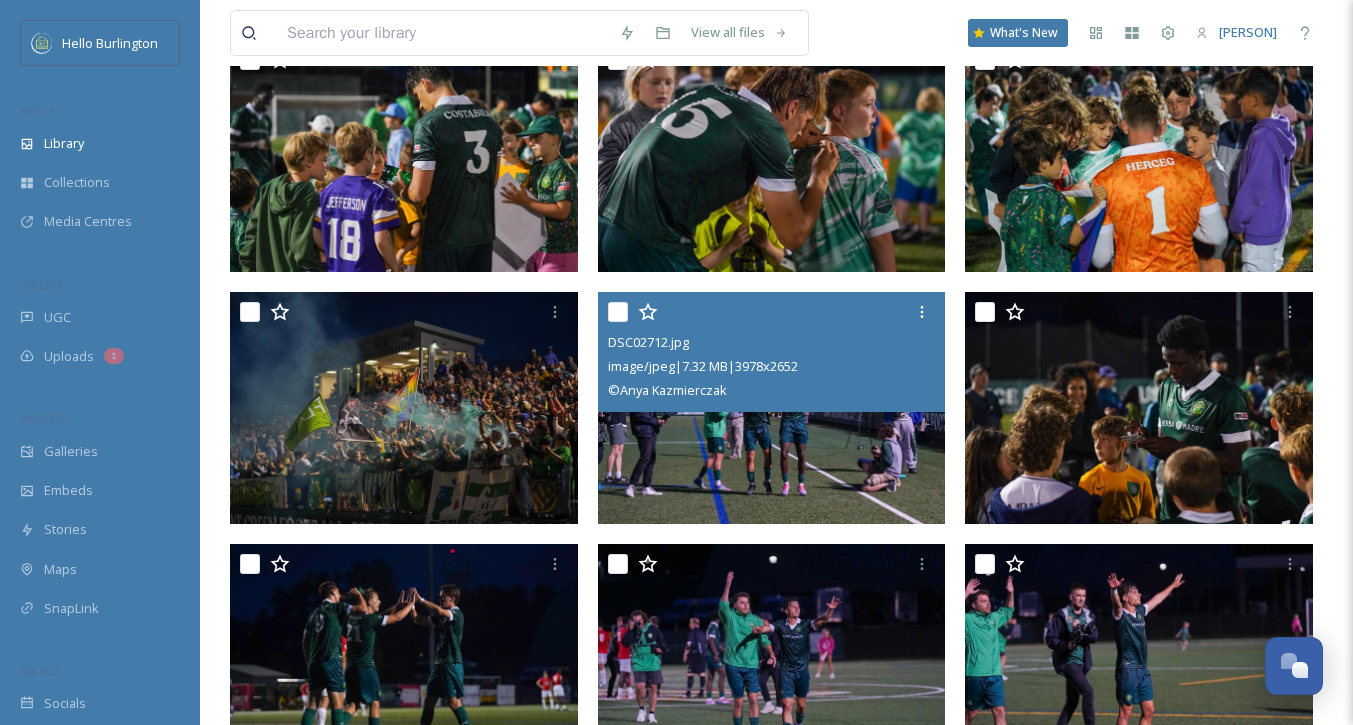 scroll, scrollTop: 17389, scrollLeft: 0, axis: vertical 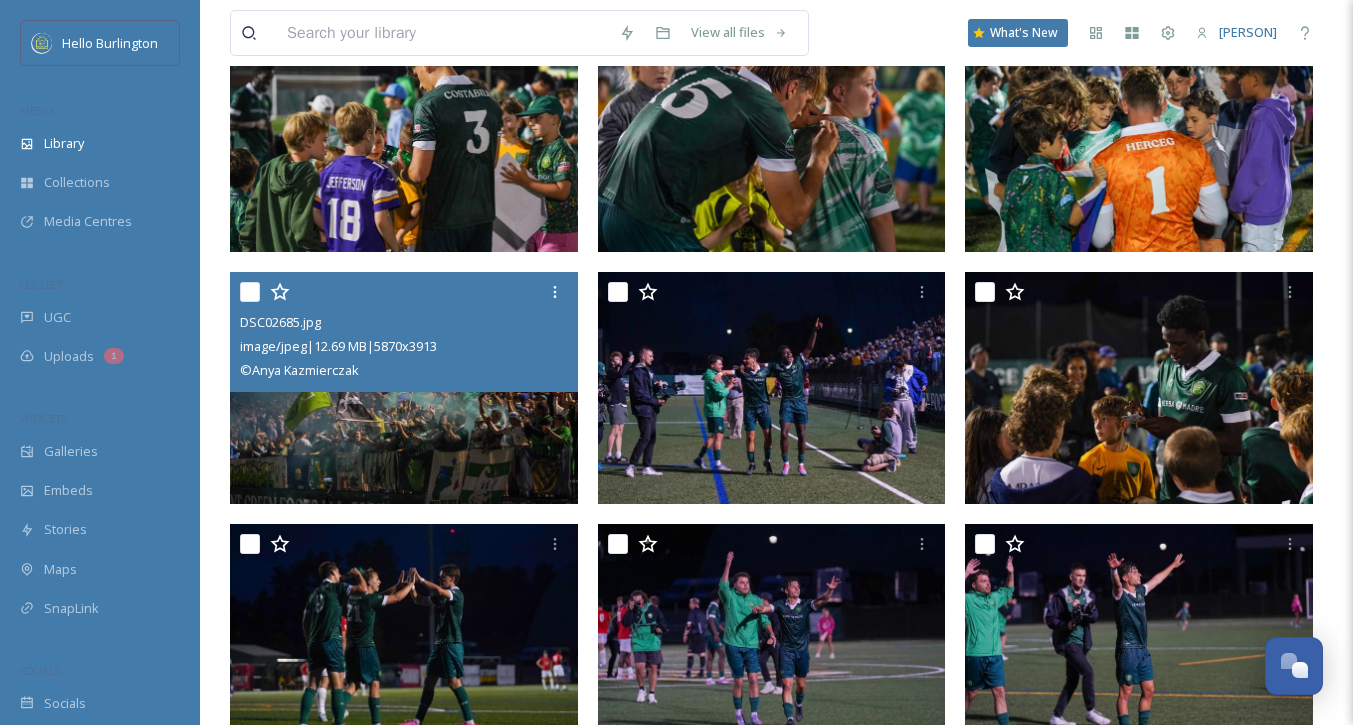 click at bounding box center [404, 388] 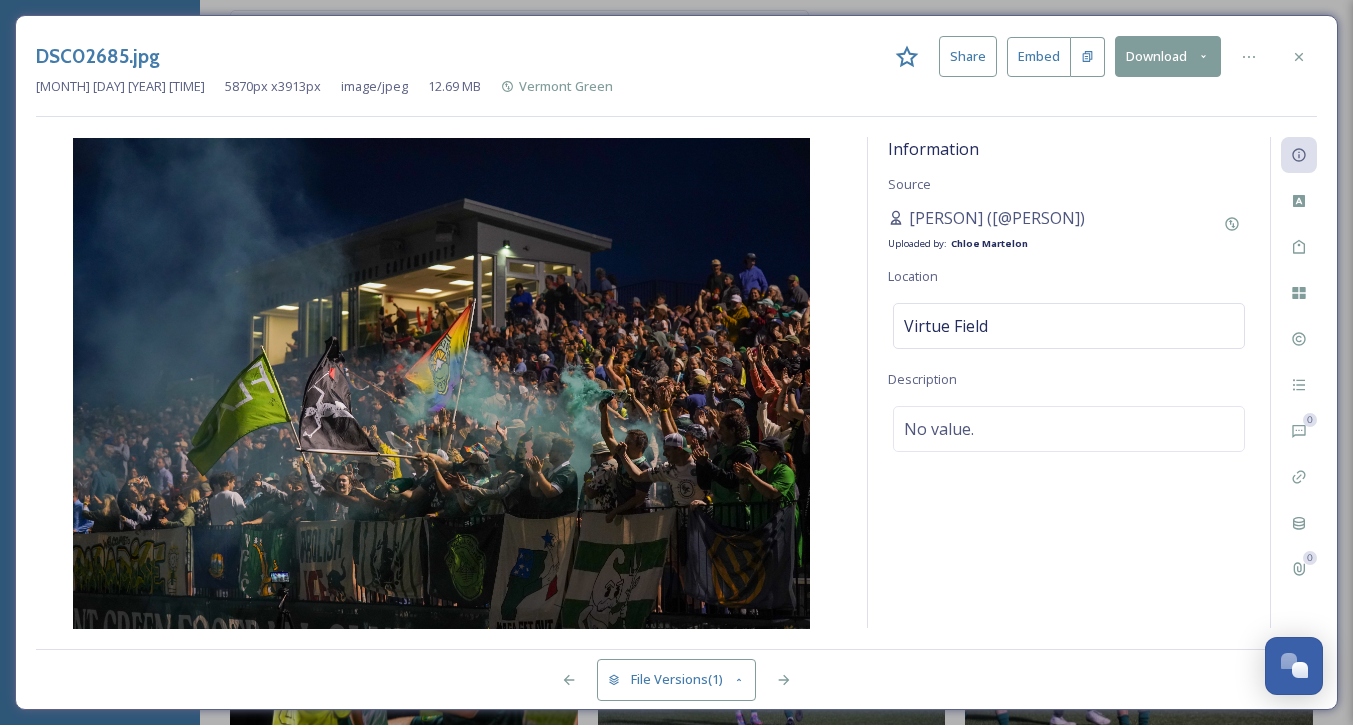 click on "Download" at bounding box center [1168, 56] 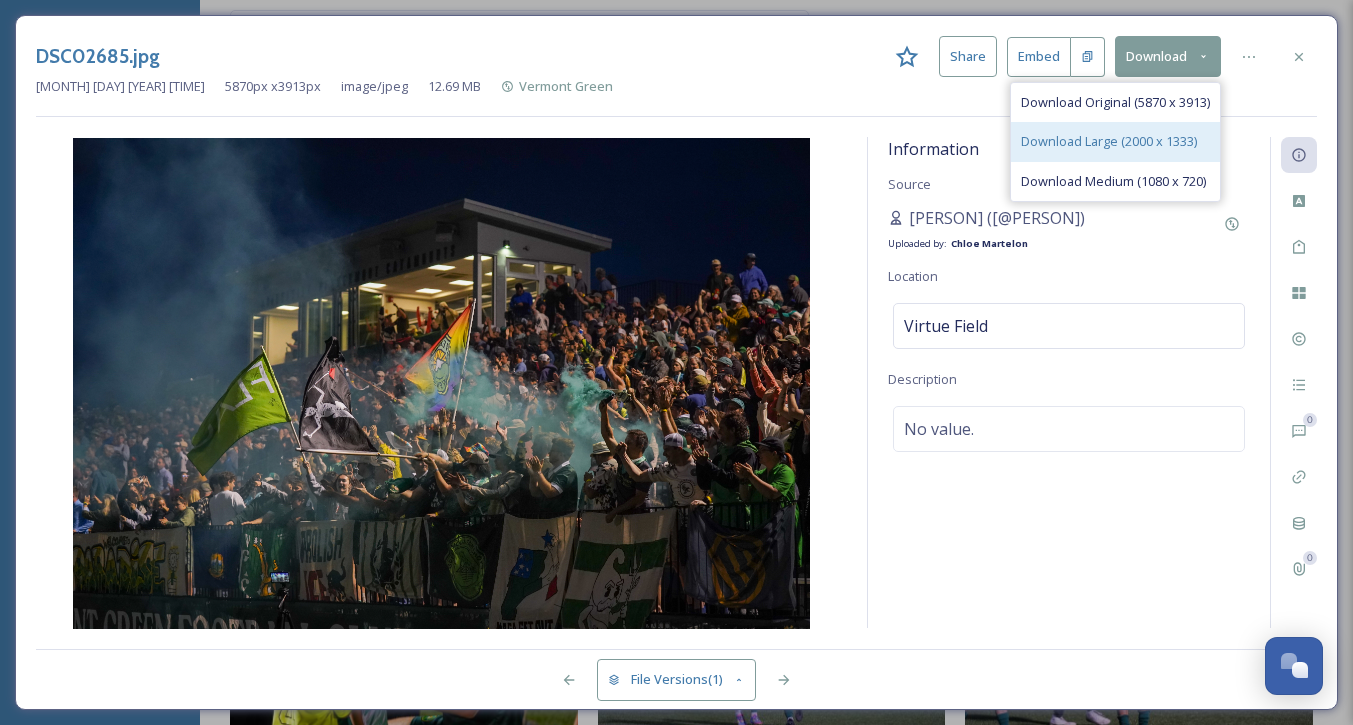 click on "Download Large (2000 x 1333)" at bounding box center (1109, 141) 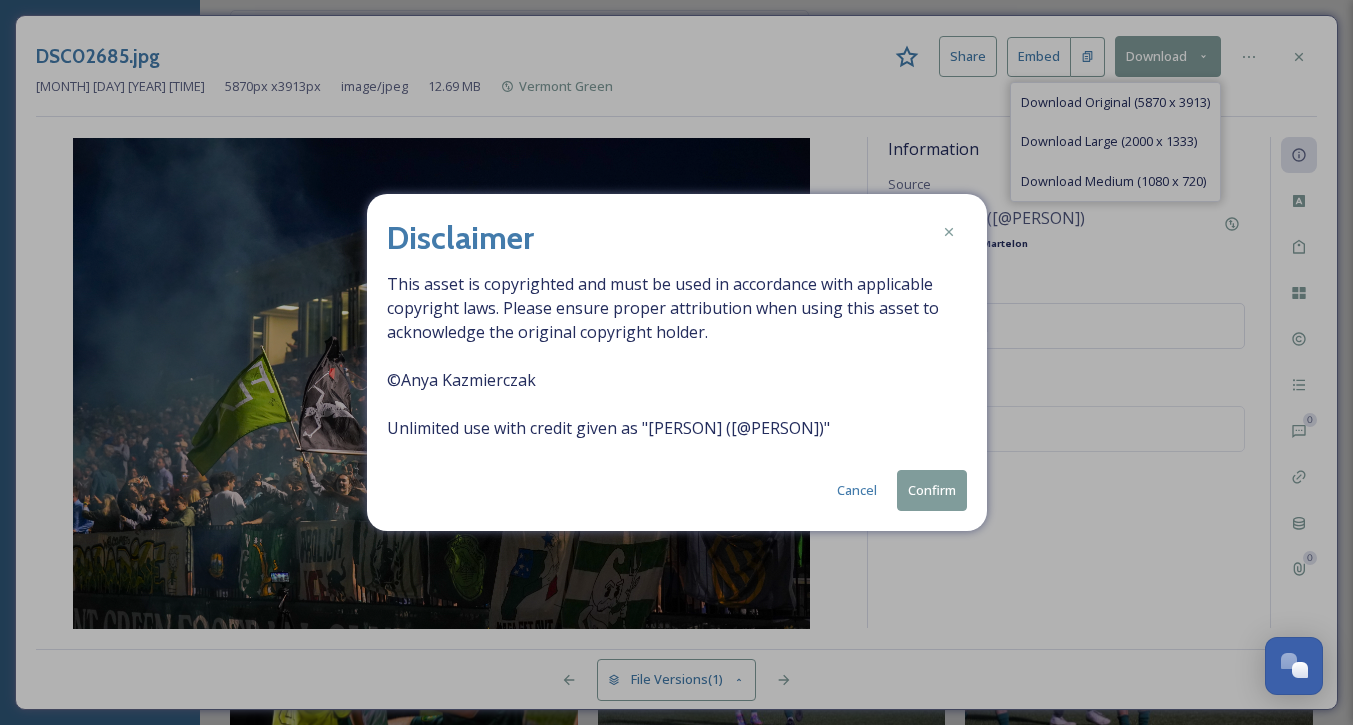 click on "Confirm" at bounding box center [932, 490] 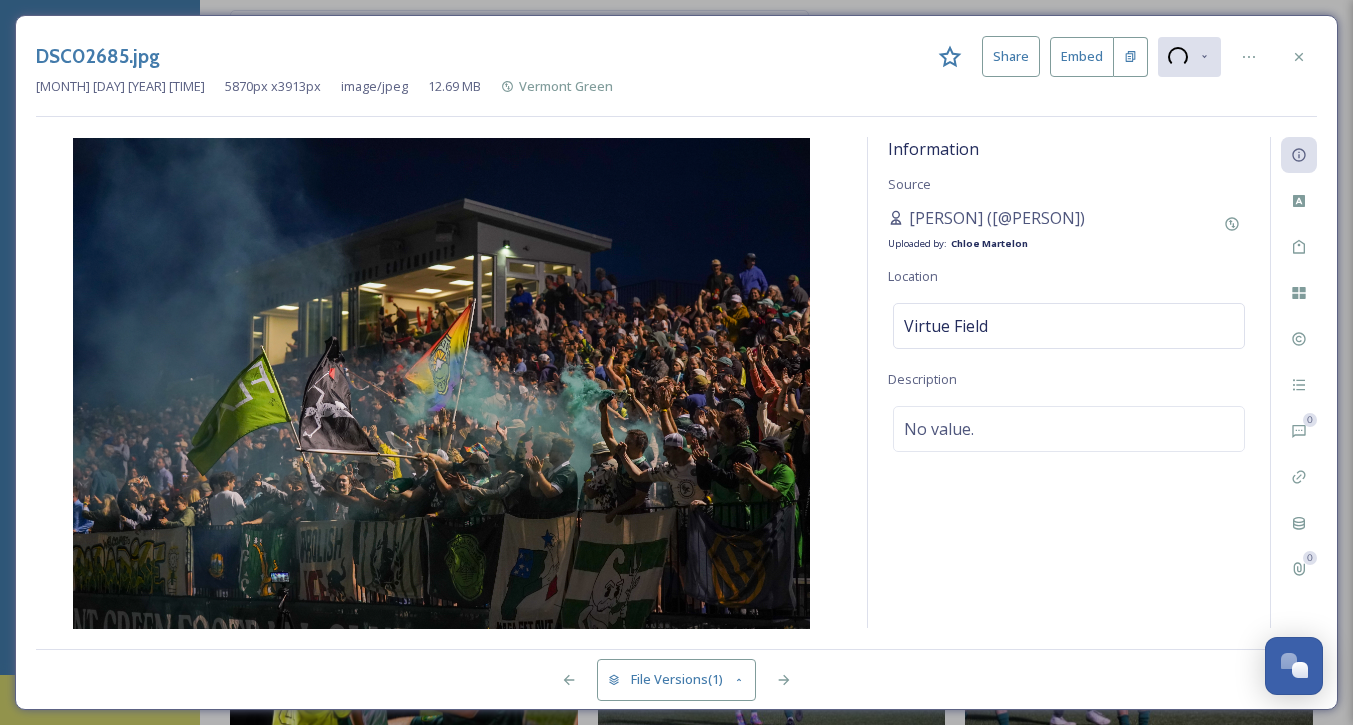 click 